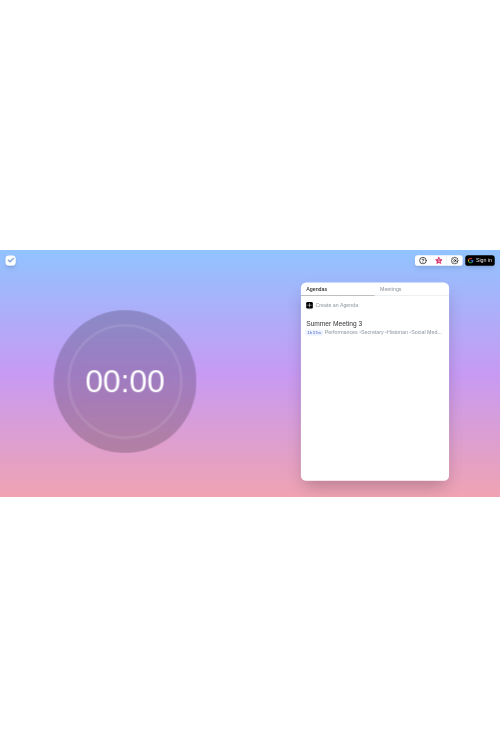 scroll, scrollTop: 0, scrollLeft: 0, axis: both 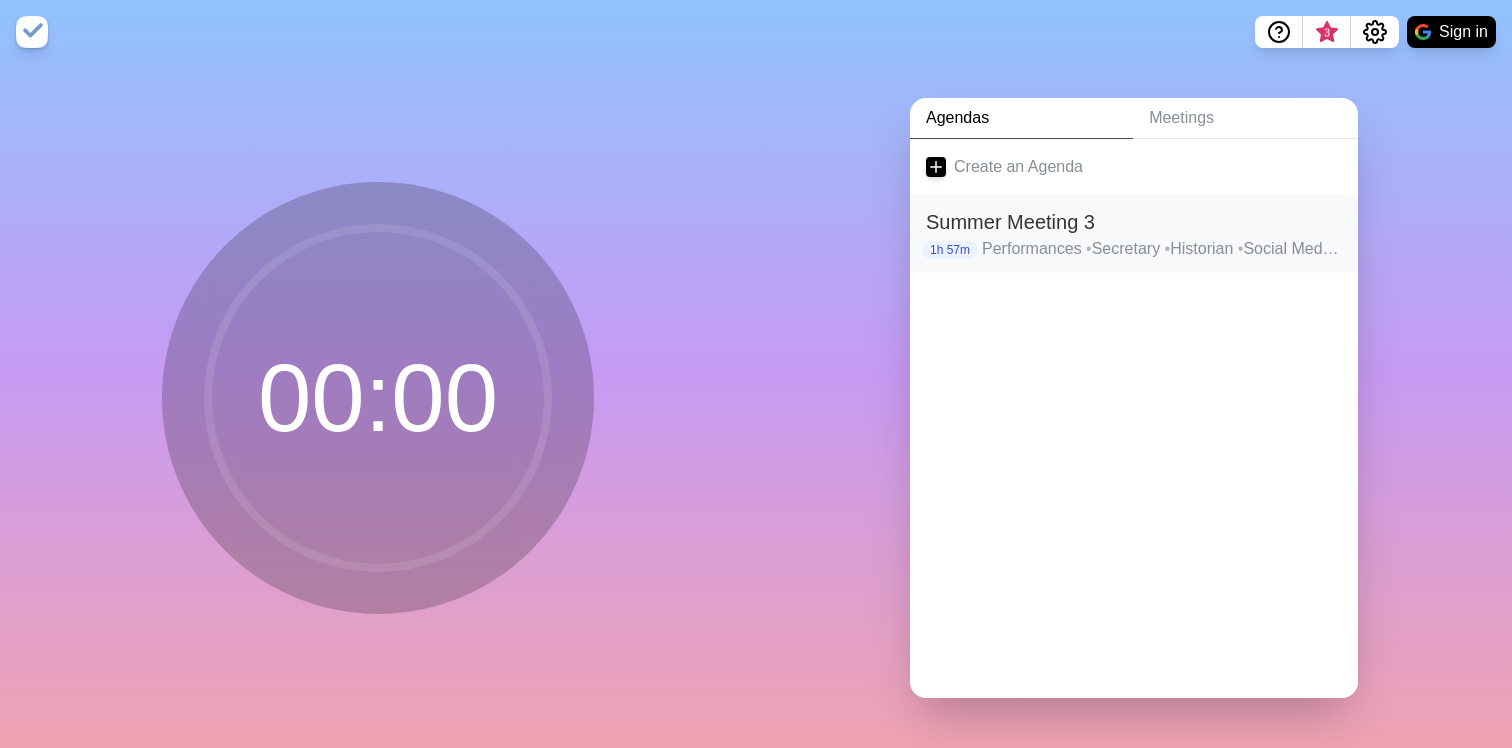 click on "Summer Meeting 3" at bounding box center [1134, 222] 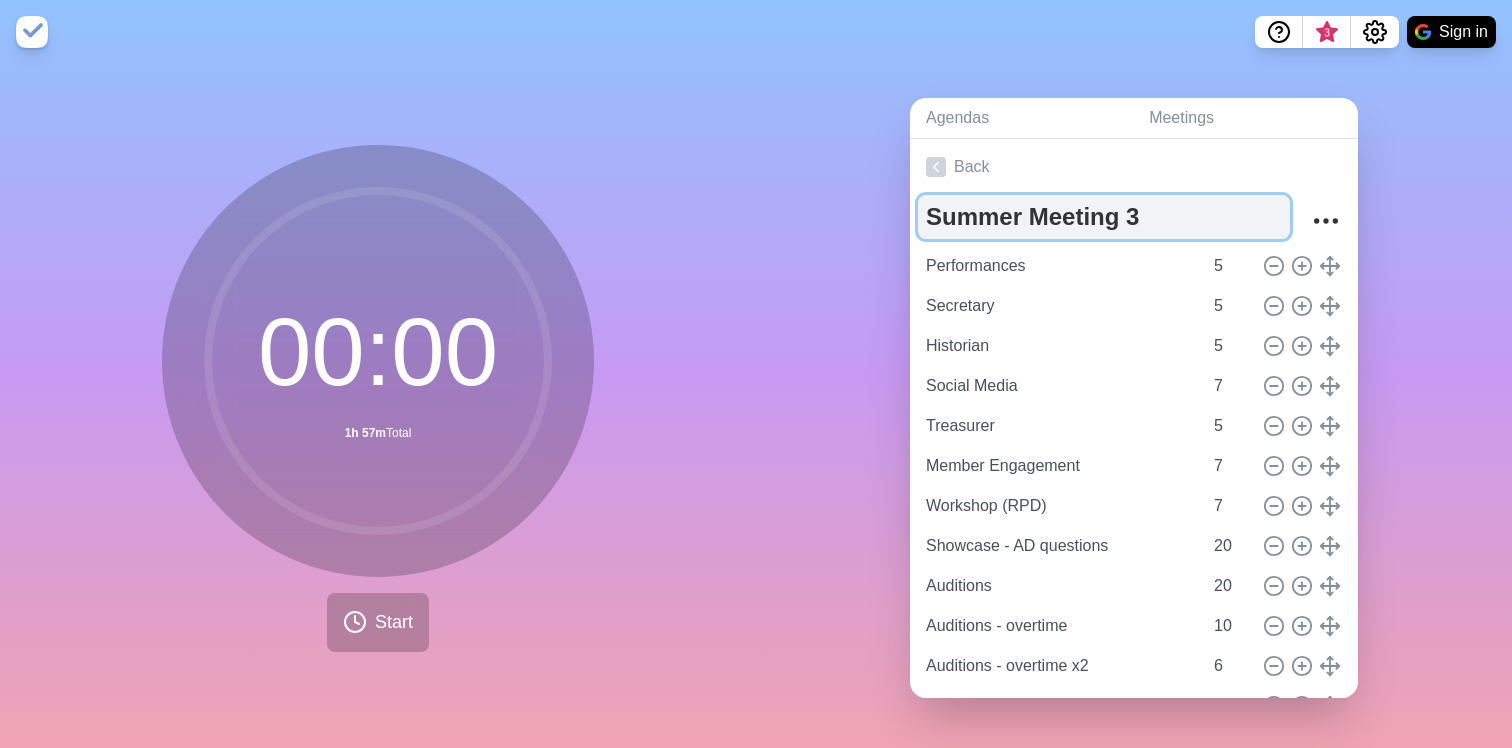 click on "Summer Meeting 3" at bounding box center [1104, 217] 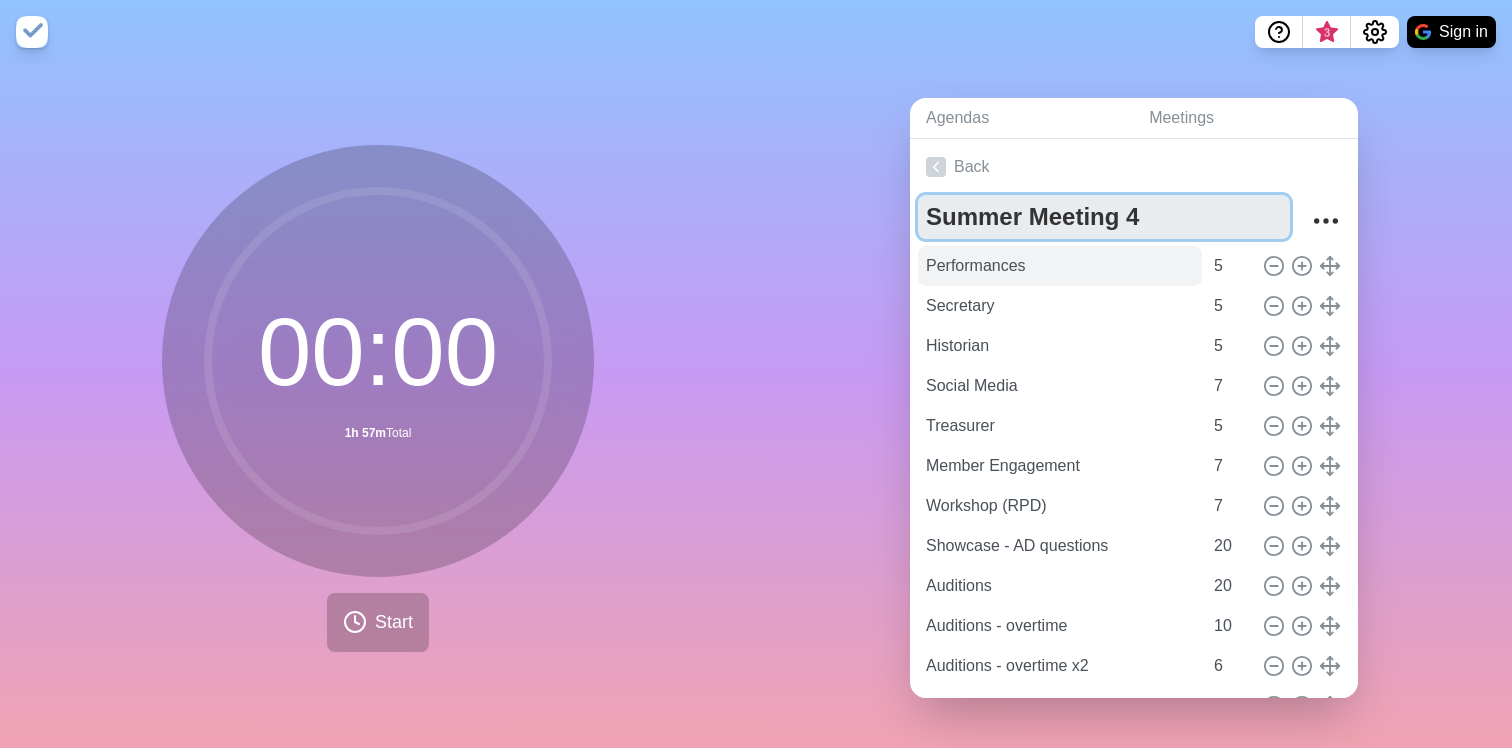 type on "Summer Meeting 4" 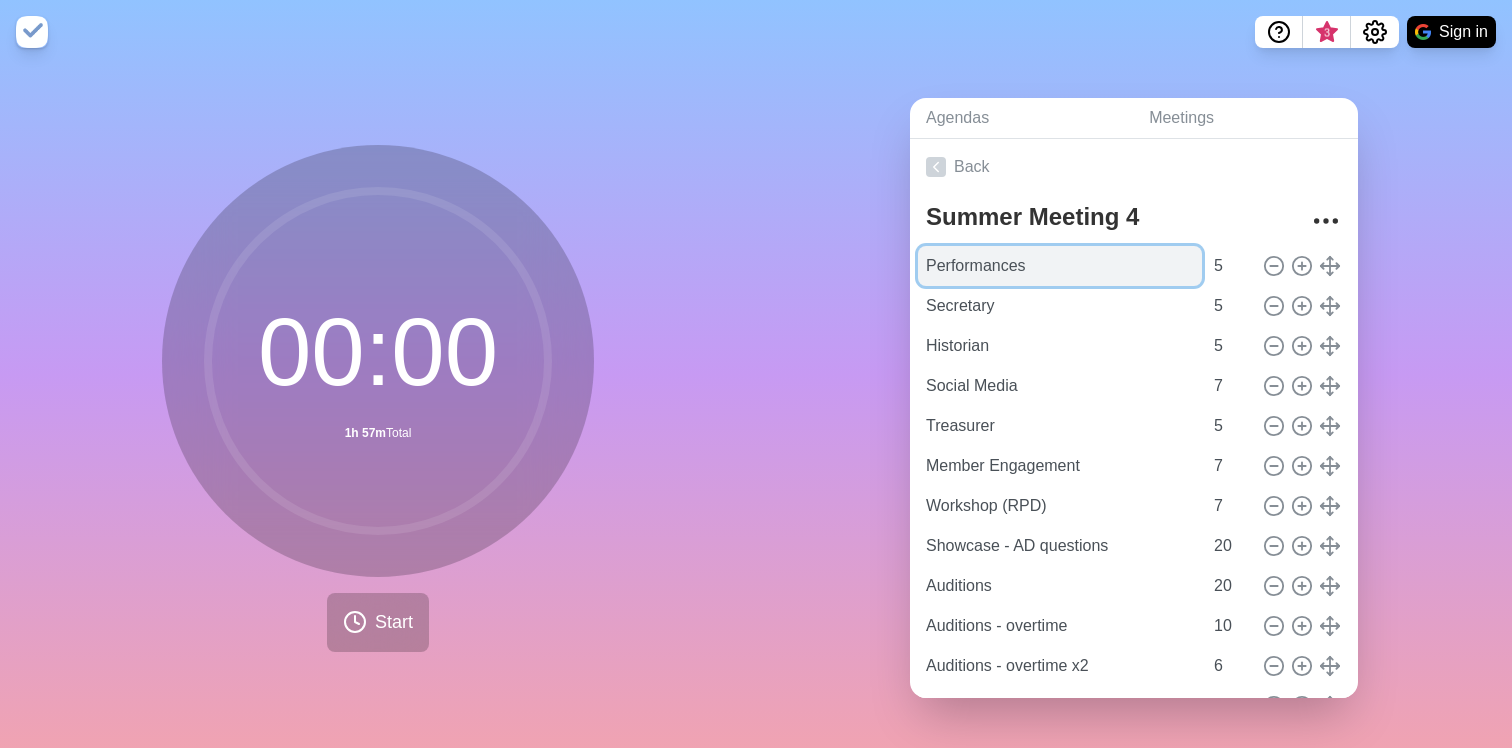 click on "Performances" at bounding box center (1060, 266) 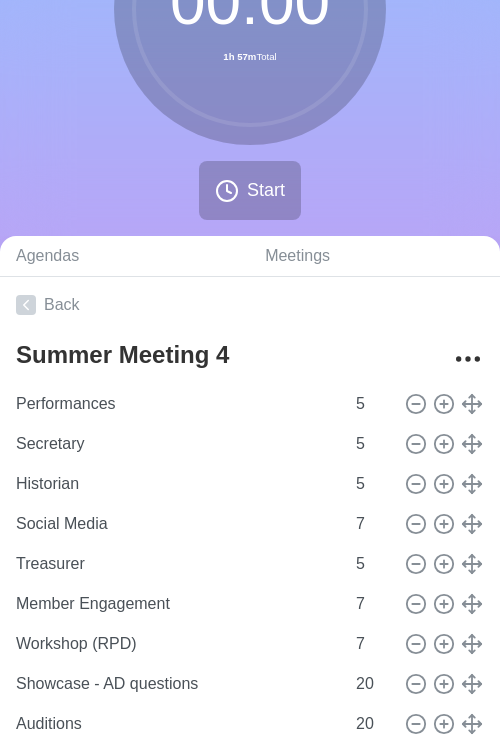 scroll, scrollTop: 213, scrollLeft: 0, axis: vertical 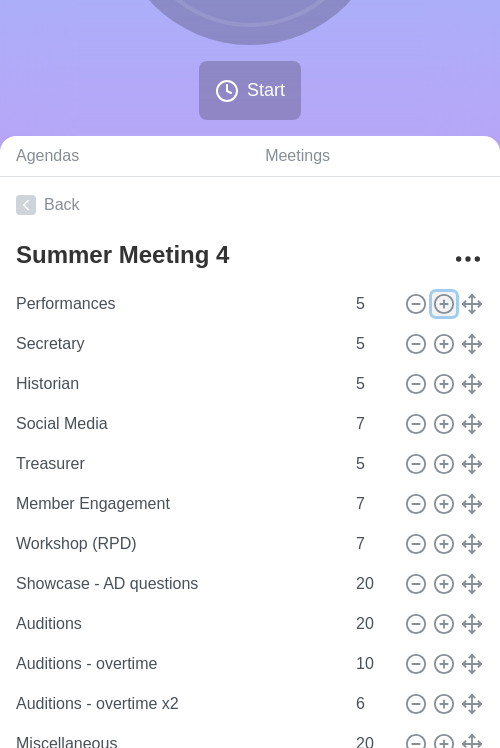 click 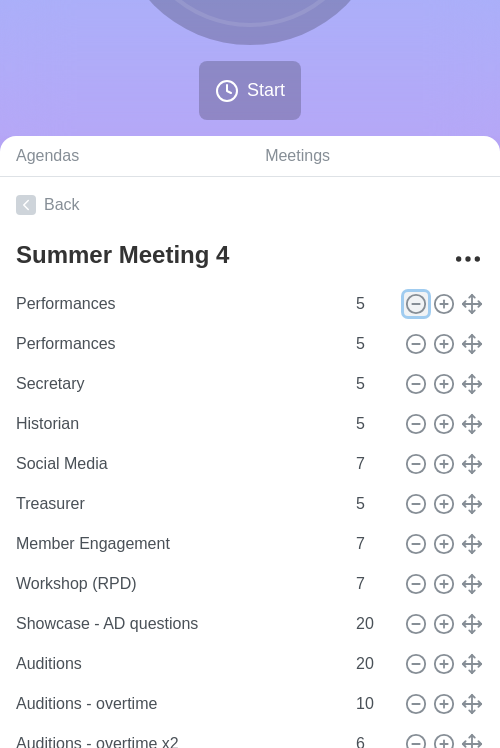 click 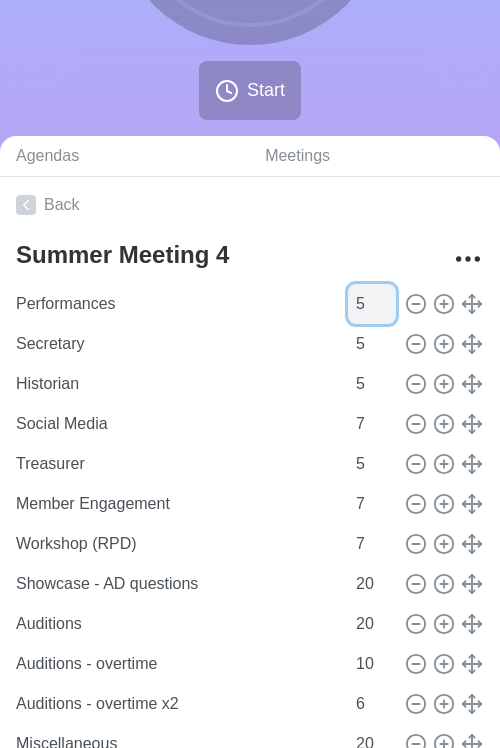 click on "5" at bounding box center (372, 304) 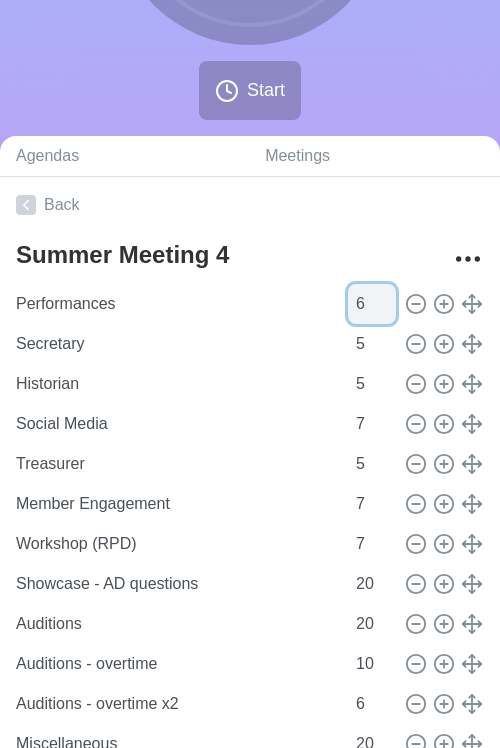 click on "6" at bounding box center (372, 304) 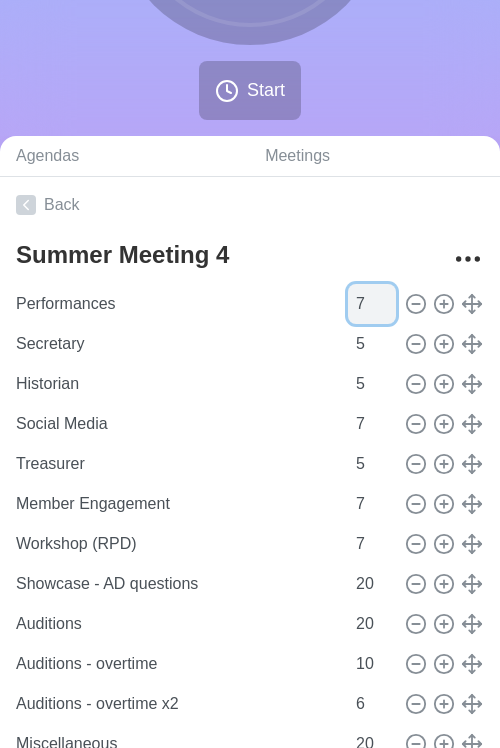 type on "7" 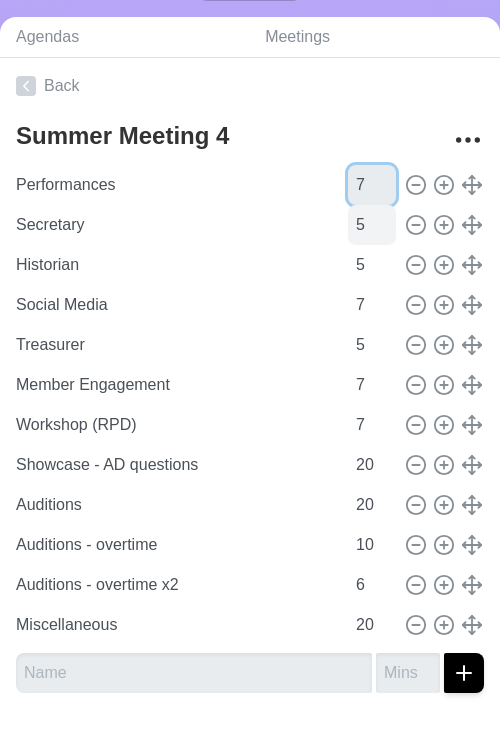 scroll, scrollTop: 411, scrollLeft: 0, axis: vertical 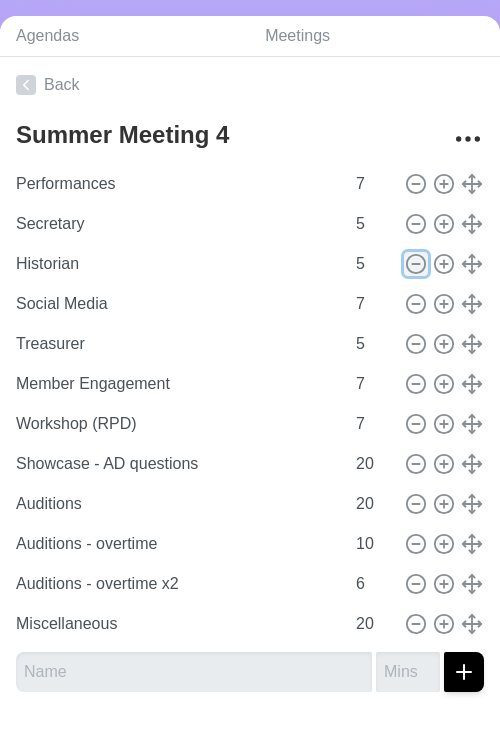 click 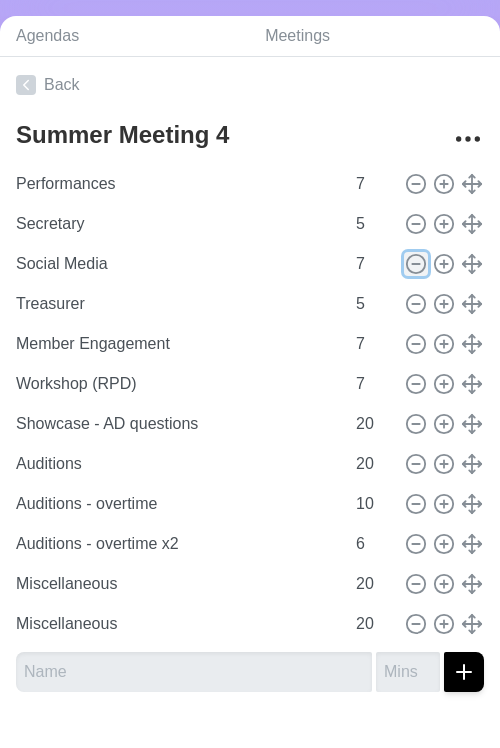 scroll, scrollTop: 410, scrollLeft: 0, axis: vertical 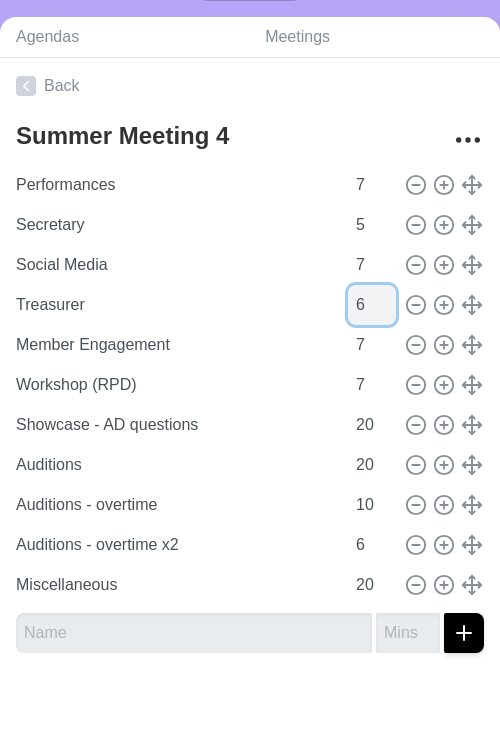 type on "6" 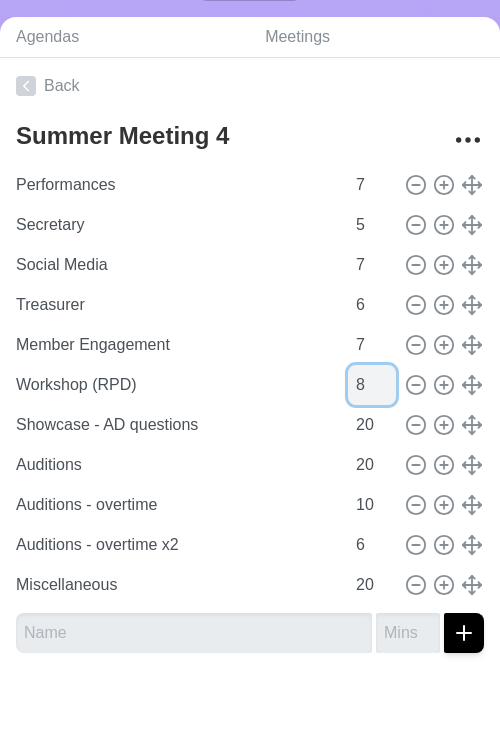 click on "8" at bounding box center (372, 385) 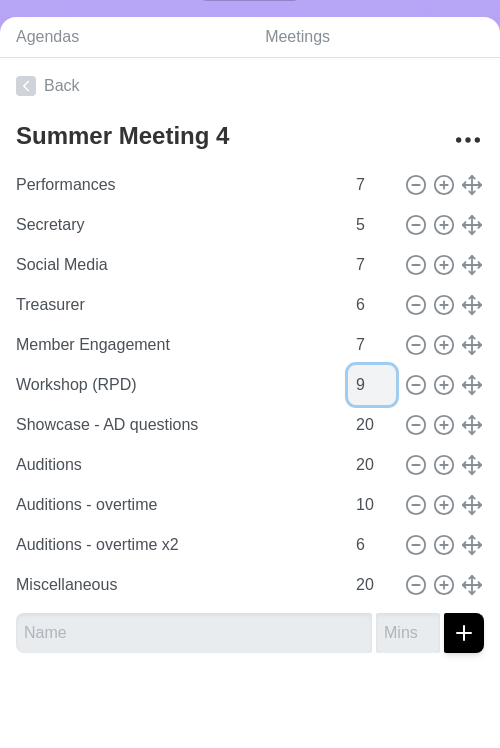 click on "9" at bounding box center (372, 385) 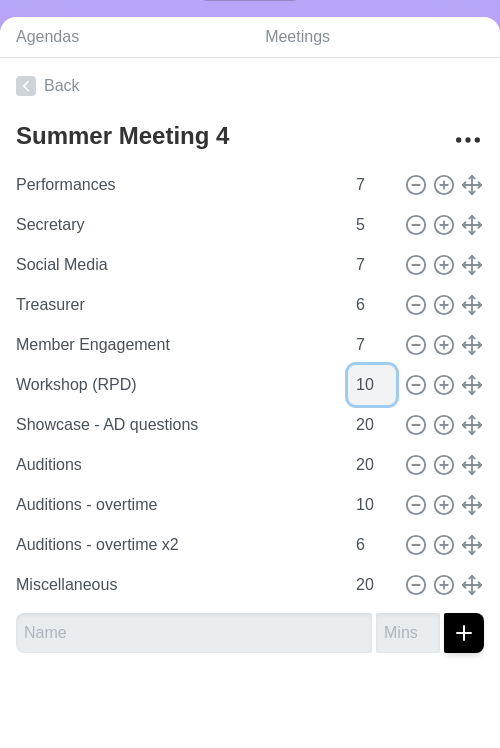 type on "10" 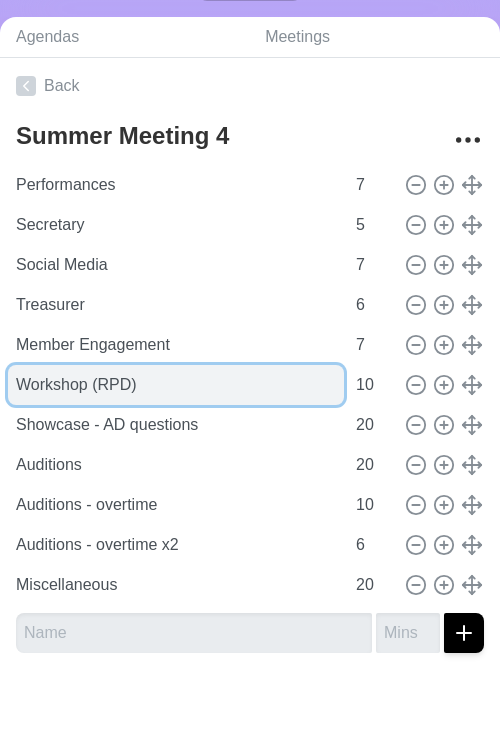 click on "Workshop (RPD)" at bounding box center [176, 385] 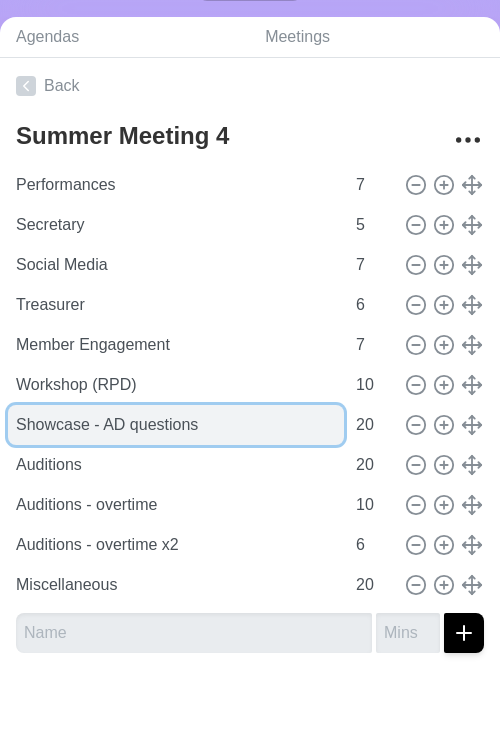 click on "Showcase - AD questions" at bounding box center (176, 425) 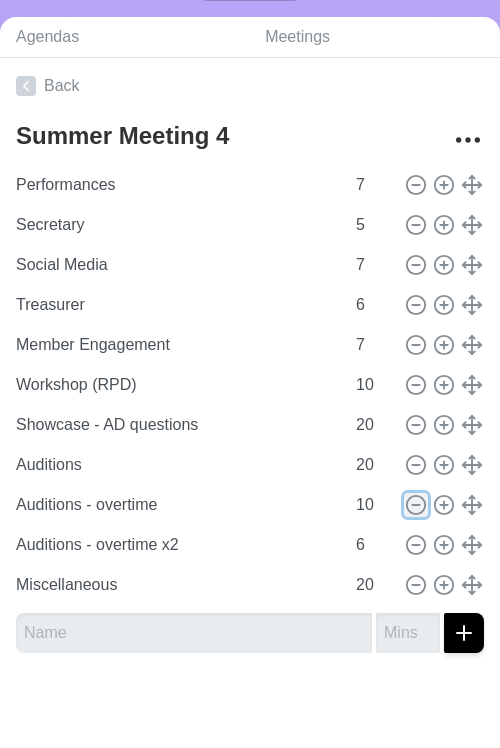 click 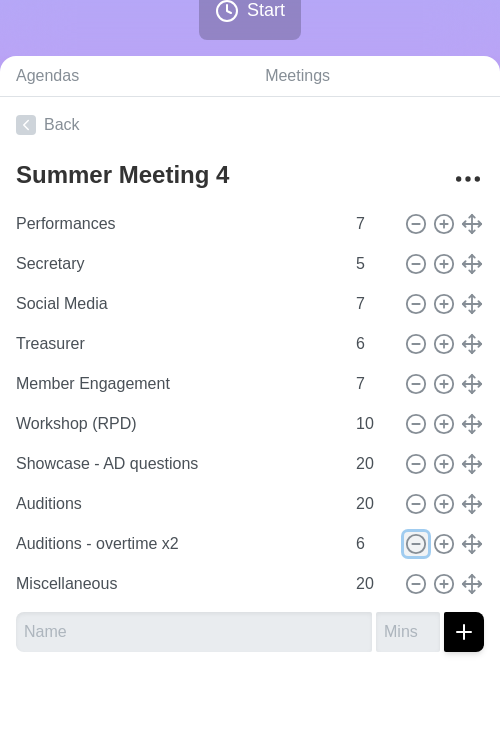 scroll, scrollTop: 370, scrollLeft: 0, axis: vertical 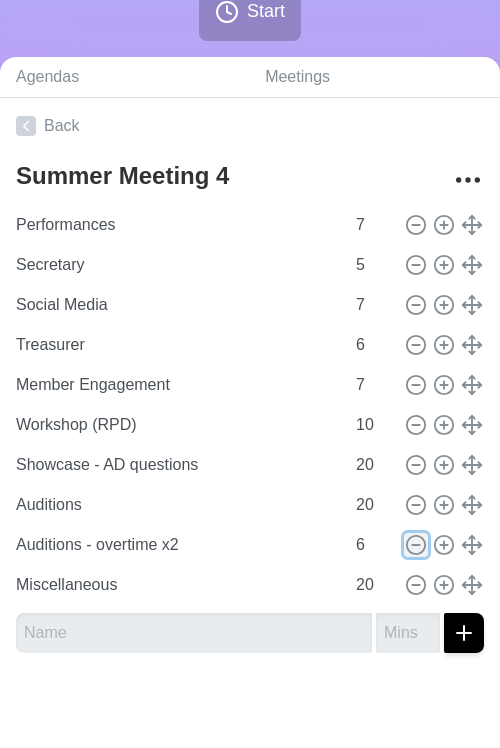 click 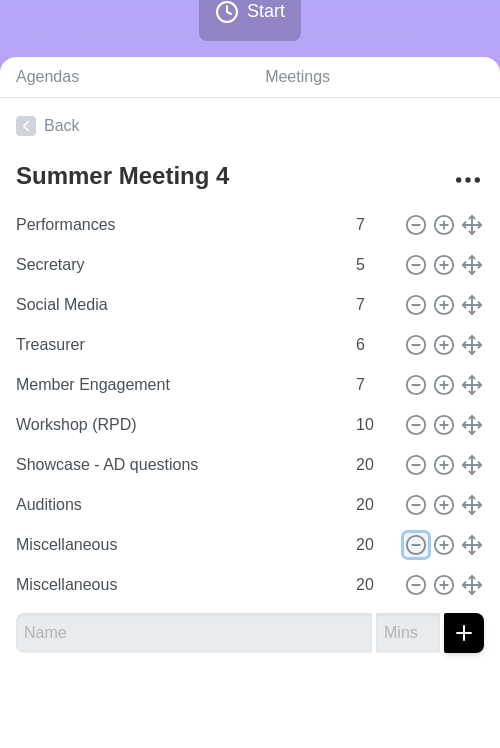scroll, scrollTop: 330, scrollLeft: 0, axis: vertical 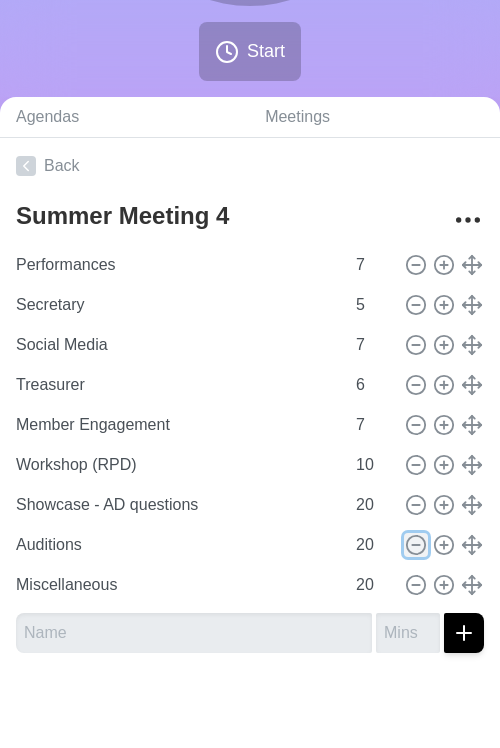click 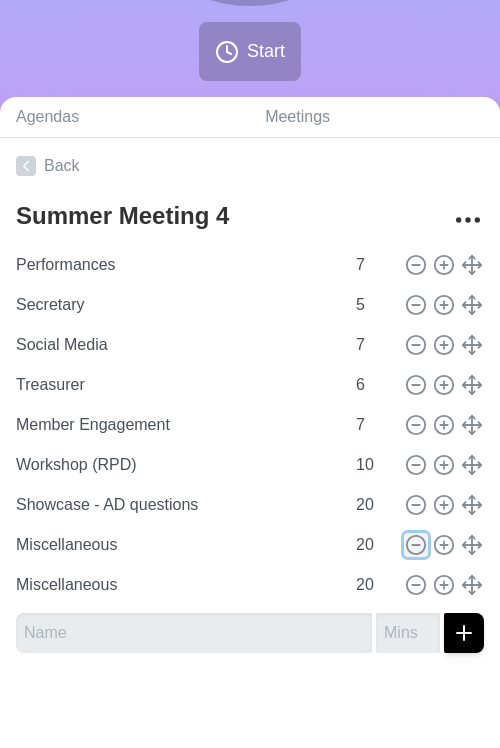 scroll, scrollTop: 290, scrollLeft: 0, axis: vertical 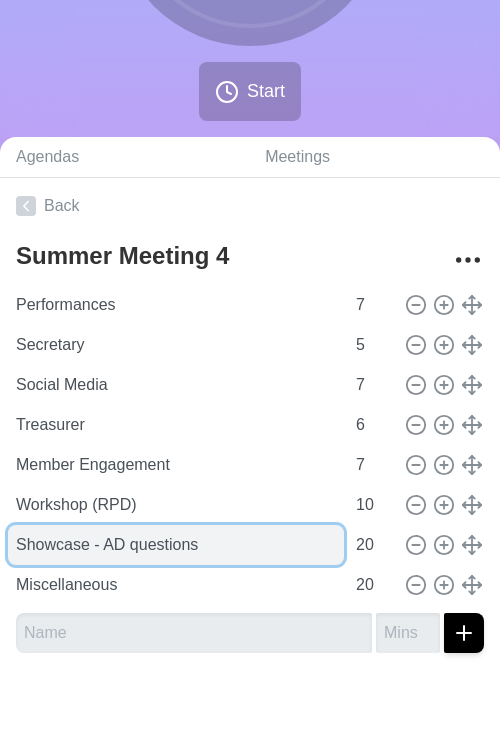 click on "Showcase - AD questions" at bounding box center (176, 545) 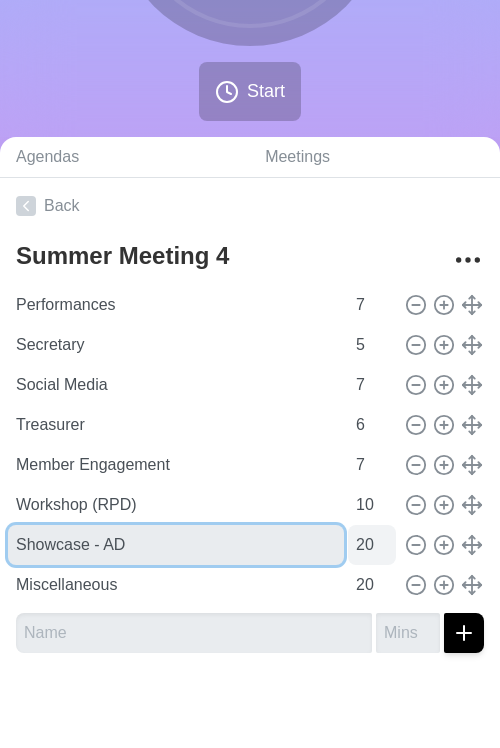 type on "Showcase - AD" 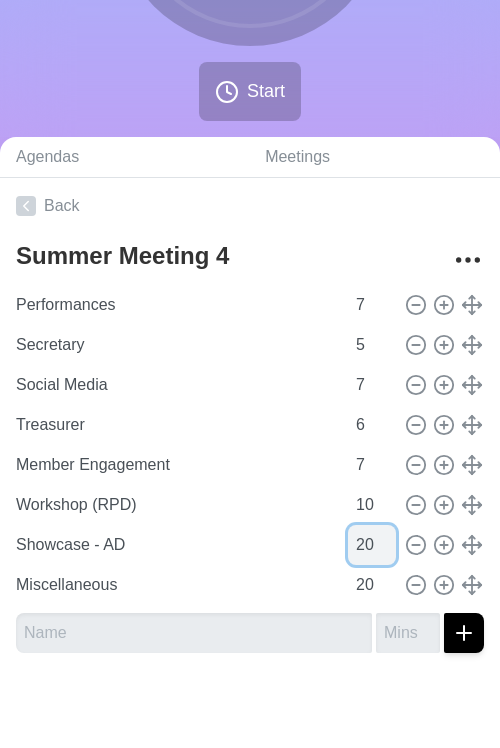 click on "[TIME]" at bounding box center (372, 545) 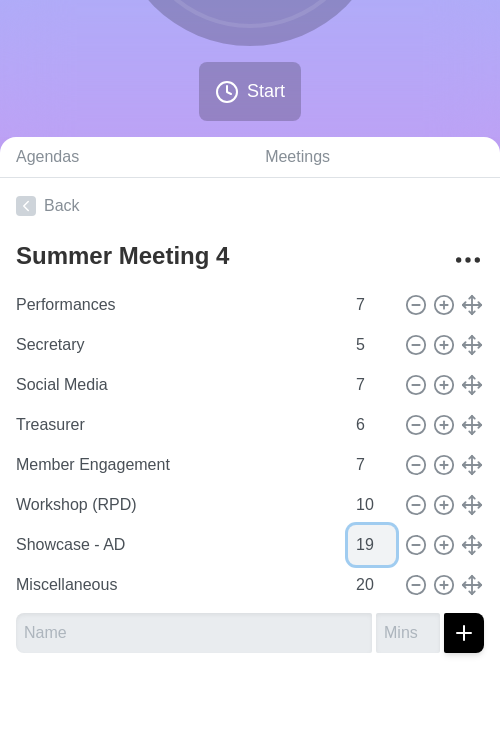 click on "19" at bounding box center (372, 545) 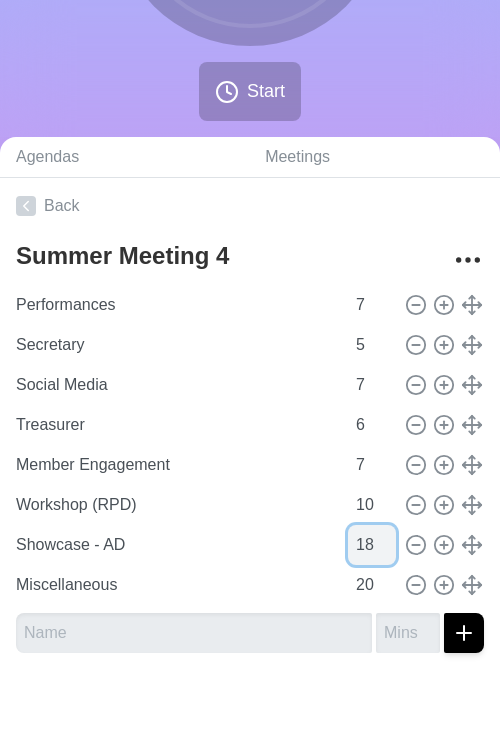 click on "18" at bounding box center [372, 545] 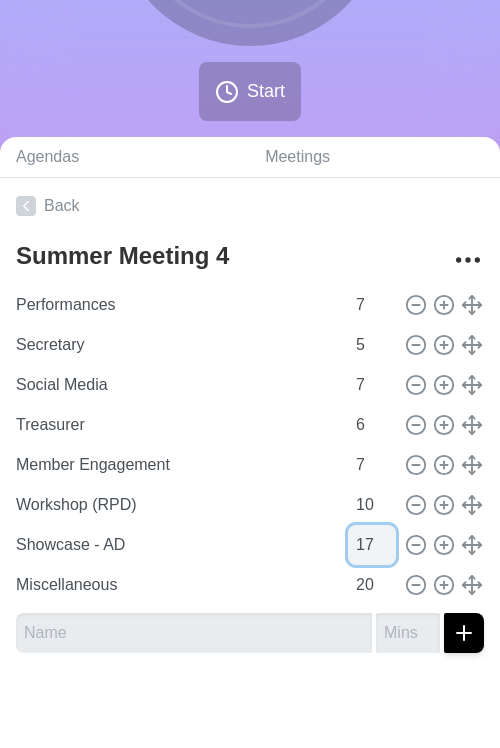 click on "17" at bounding box center [372, 545] 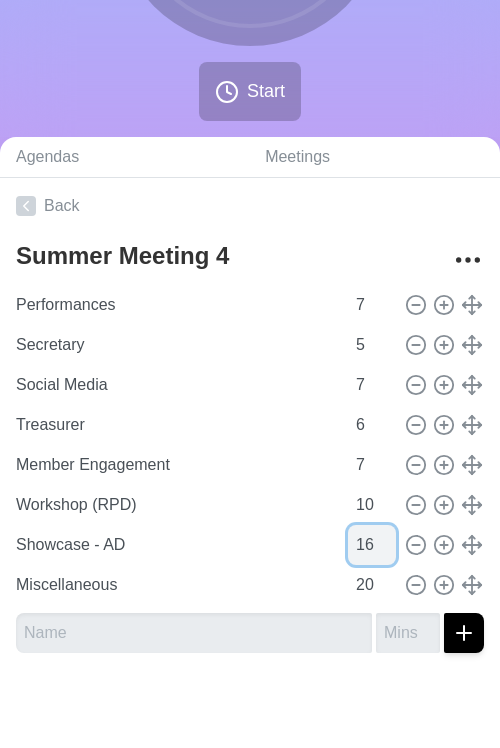 click on "[NUMBER]" at bounding box center (372, 545) 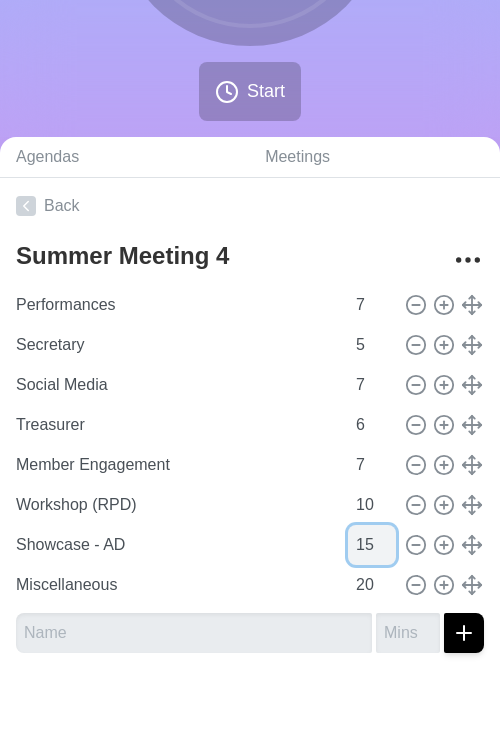 click on "[NUMBER]" at bounding box center (372, 545) 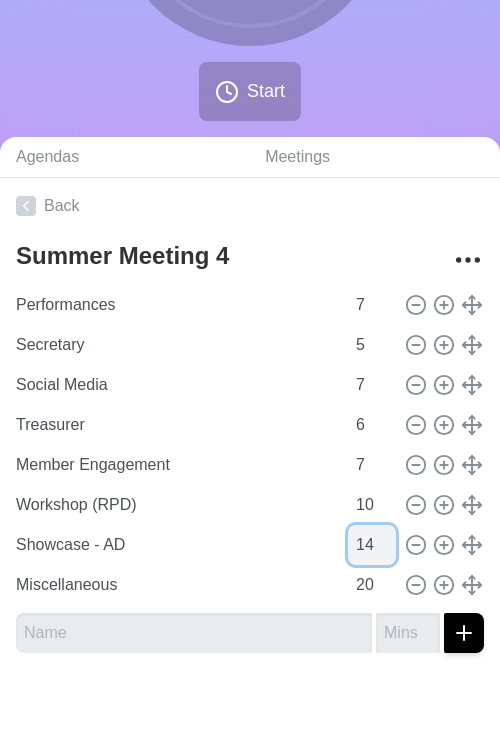 click on "14" at bounding box center (372, 545) 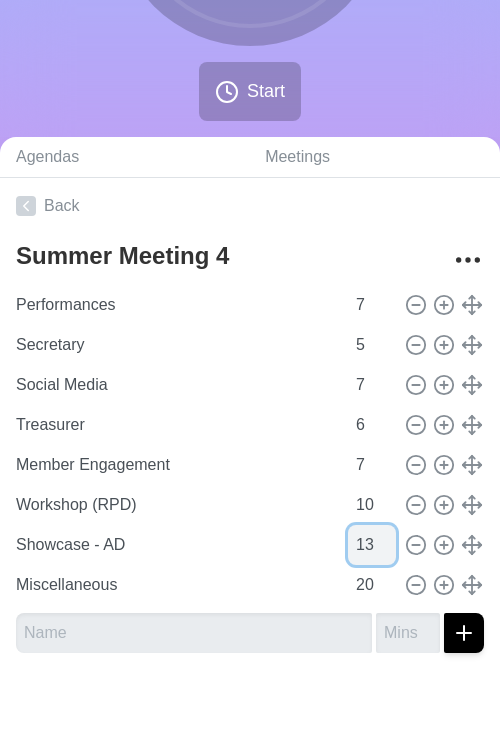 click on "[NUMBER]" at bounding box center (372, 545) 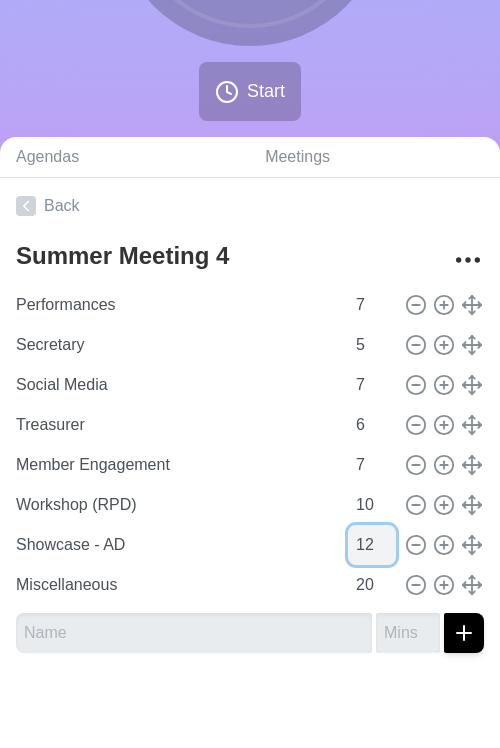 click on "12" at bounding box center (372, 545) 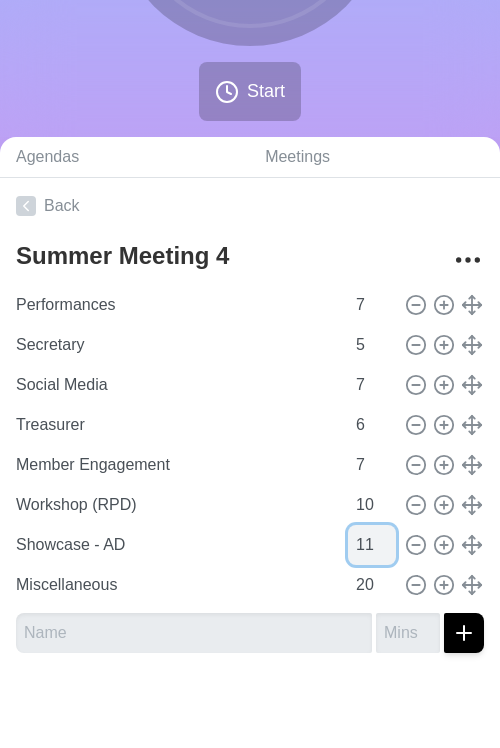 click on "11" at bounding box center (372, 545) 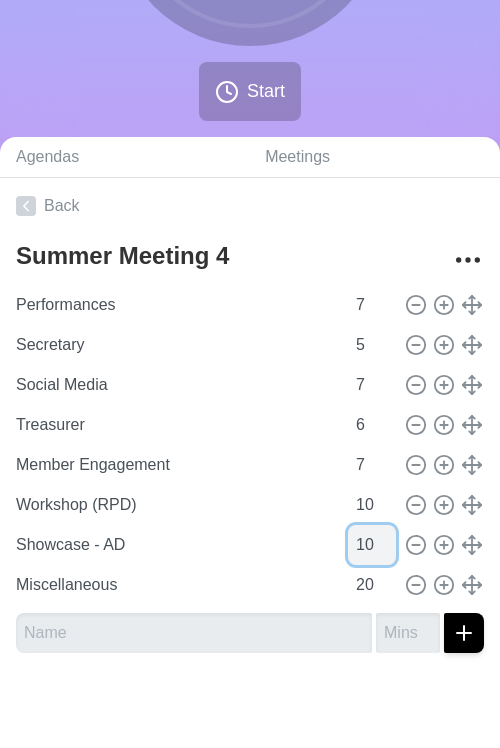 type on "[NUMBER]" 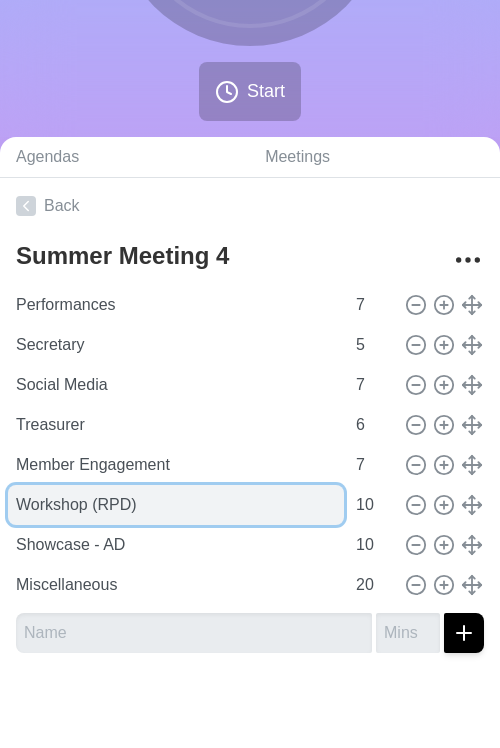 click on "Workshop (RPD)" at bounding box center [176, 505] 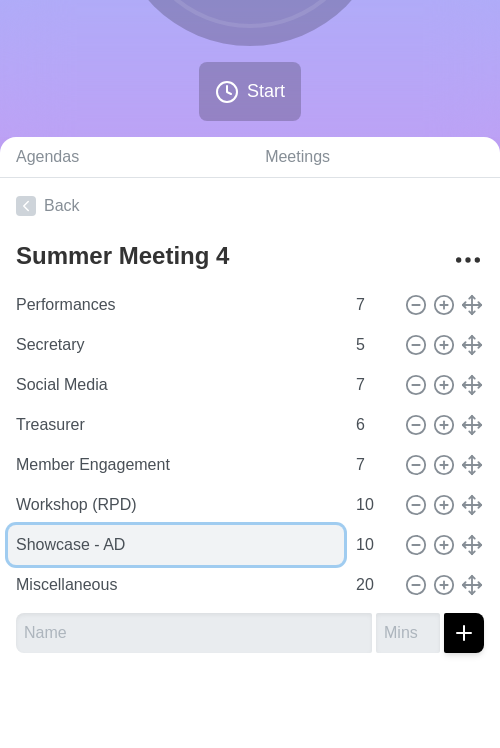click on "Showcase - AD" at bounding box center [176, 545] 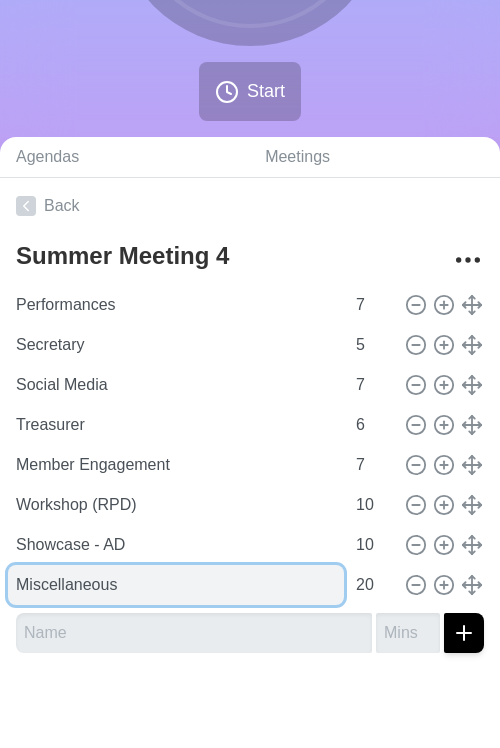 click on "Miscellaneous" at bounding box center [176, 585] 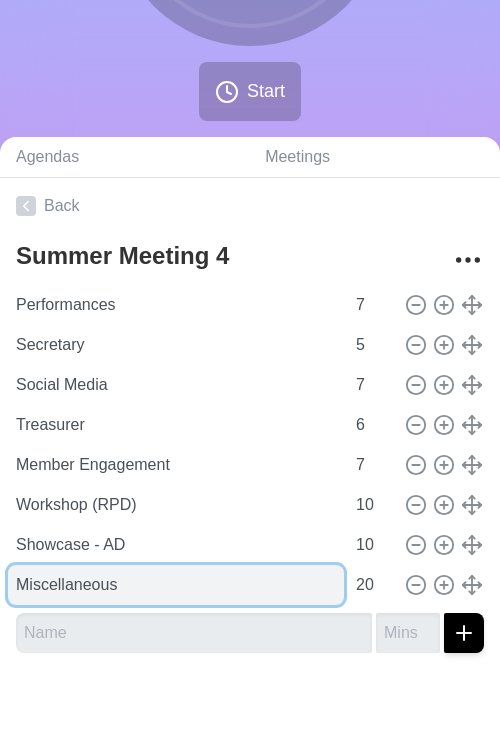 click on "Miscellaneous" at bounding box center (176, 585) 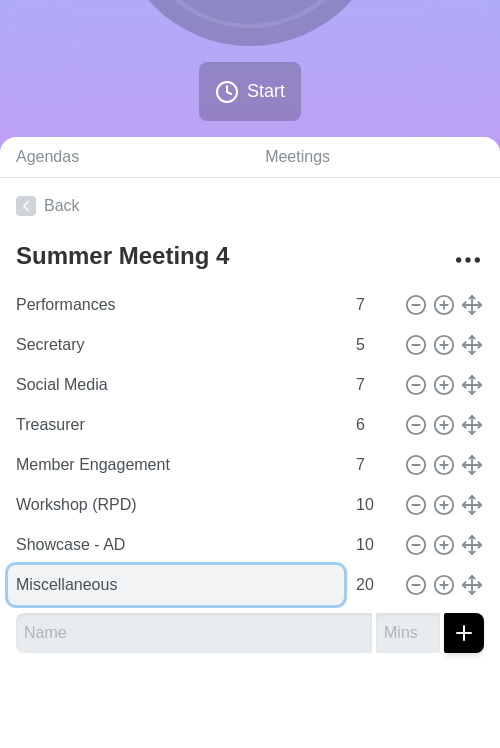 click on "Miscellaneous" at bounding box center [176, 585] 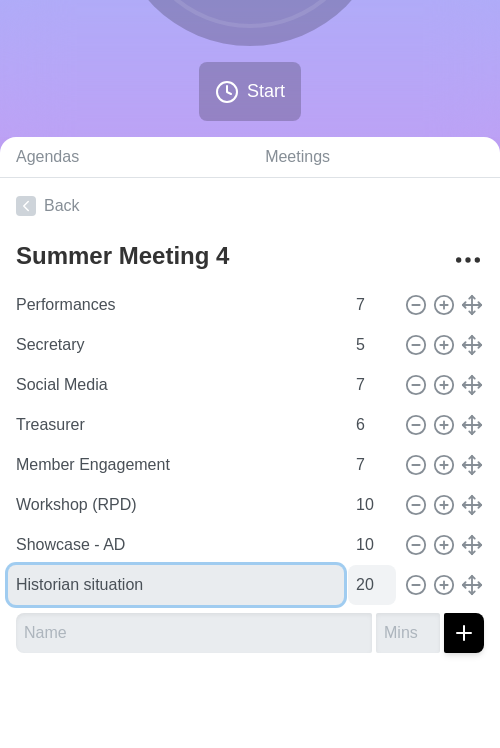 type on "Historian situation" 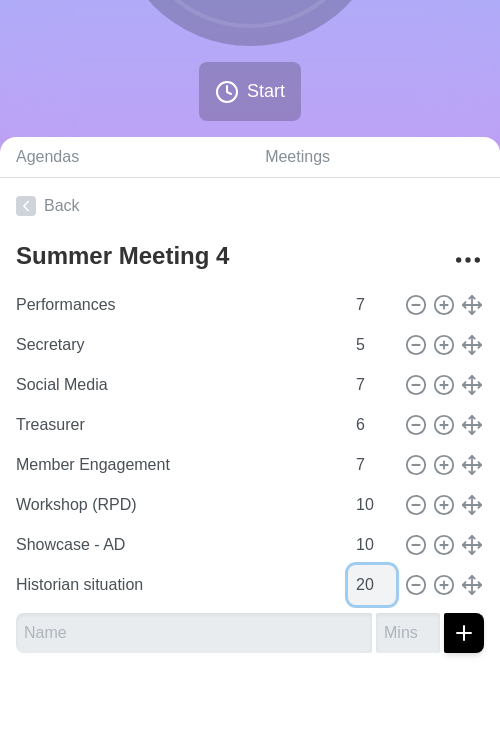 click on "[TIME]" at bounding box center (372, 585) 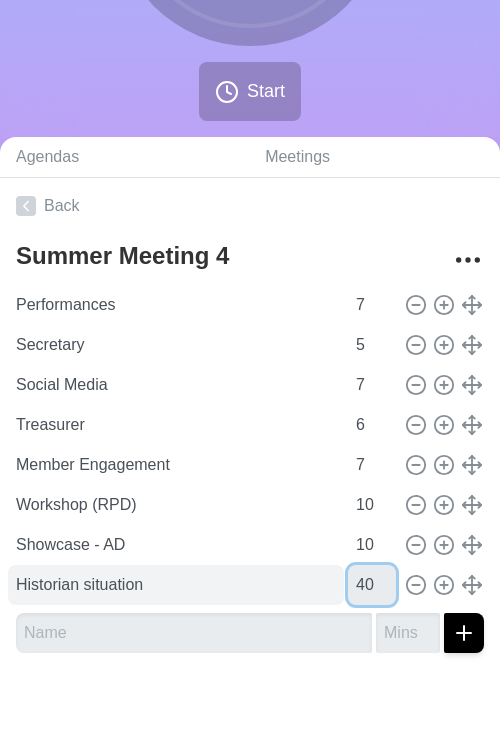 type on "[NUMBER]" 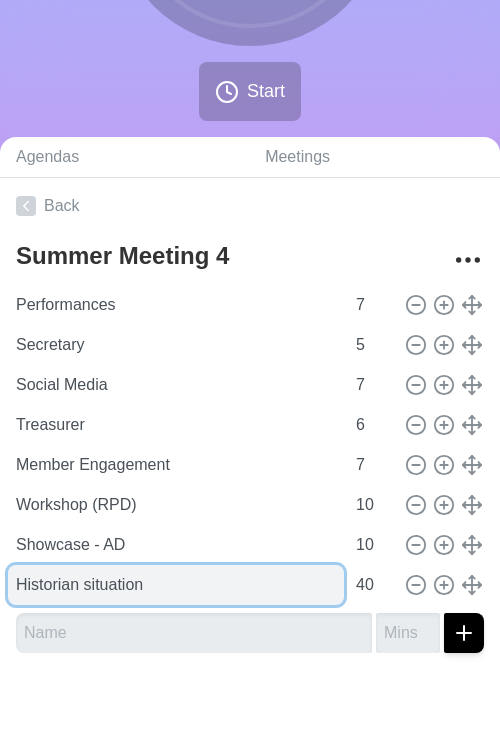 click on "Historian situation" at bounding box center [176, 585] 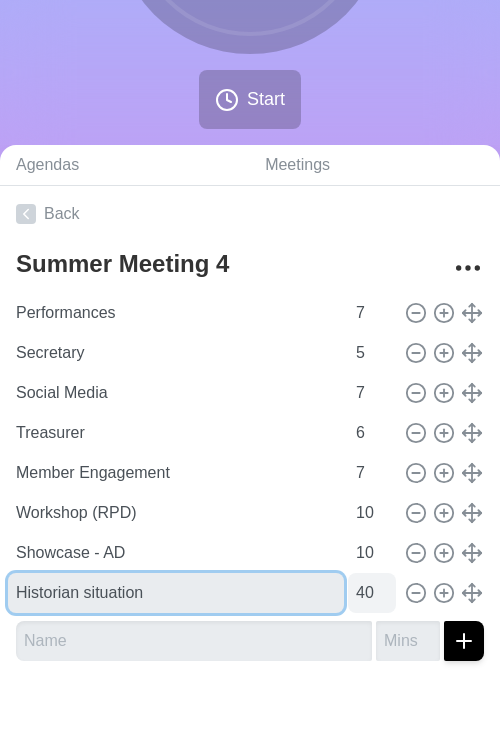 scroll, scrollTop: 290, scrollLeft: 0, axis: vertical 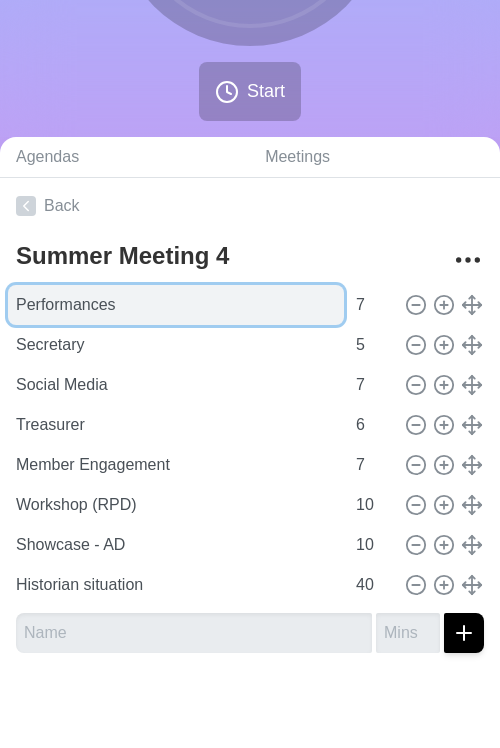 click on "Performances" at bounding box center (176, 305) 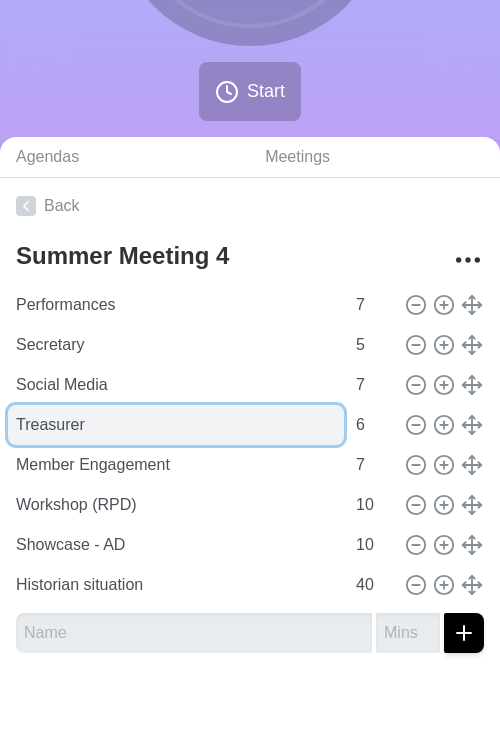 click on "Treasurer" at bounding box center [176, 425] 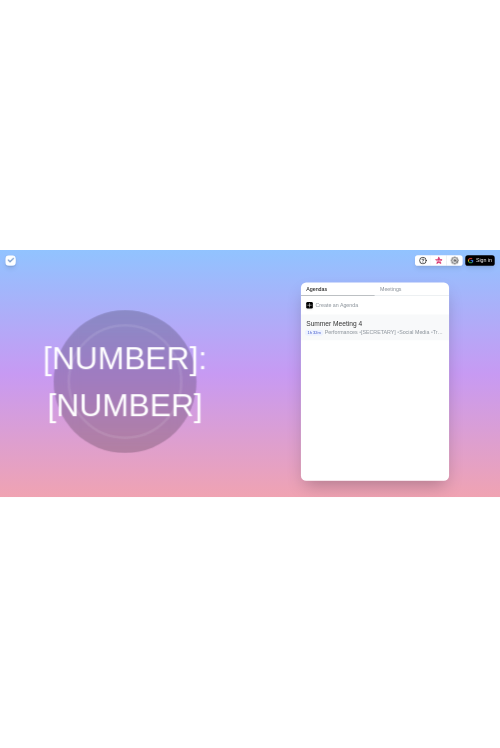 scroll, scrollTop: 0, scrollLeft: 0, axis: both 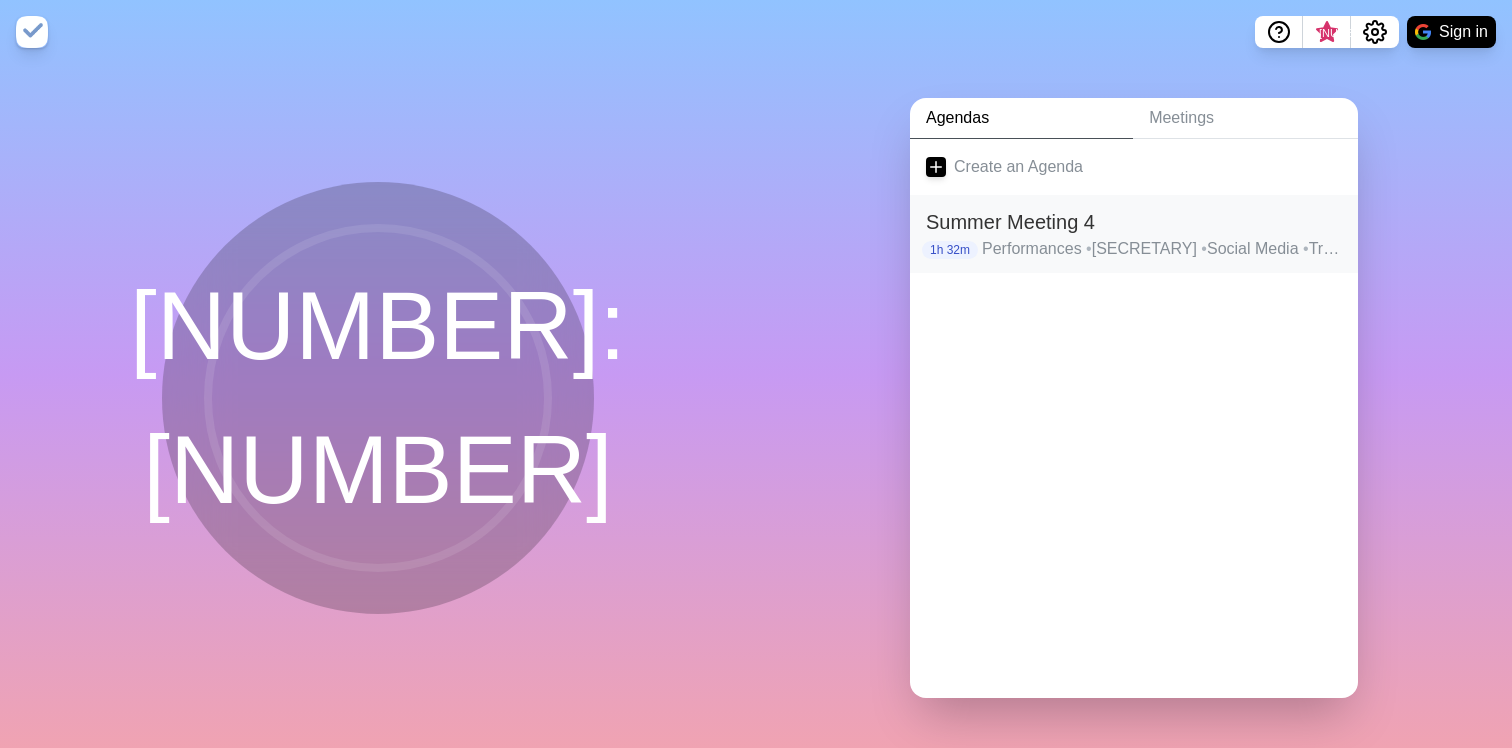 click on "Summer Meeting 4" at bounding box center [1134, 222] 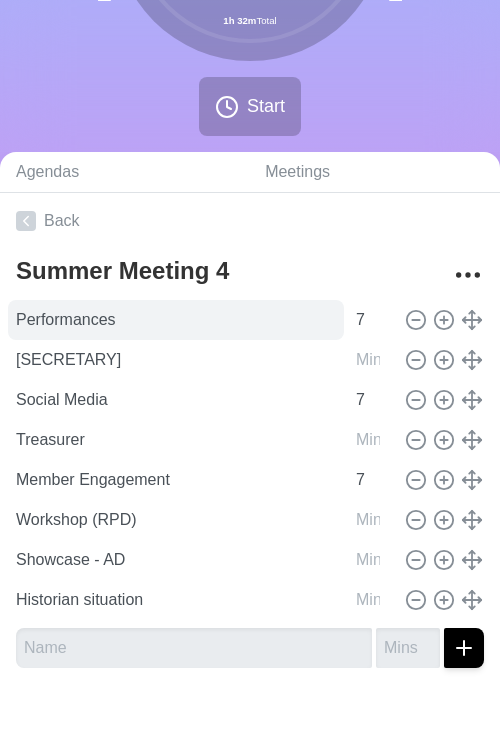 scroll, scrollTop: 290, scrollLeft: 0, axis: vertical 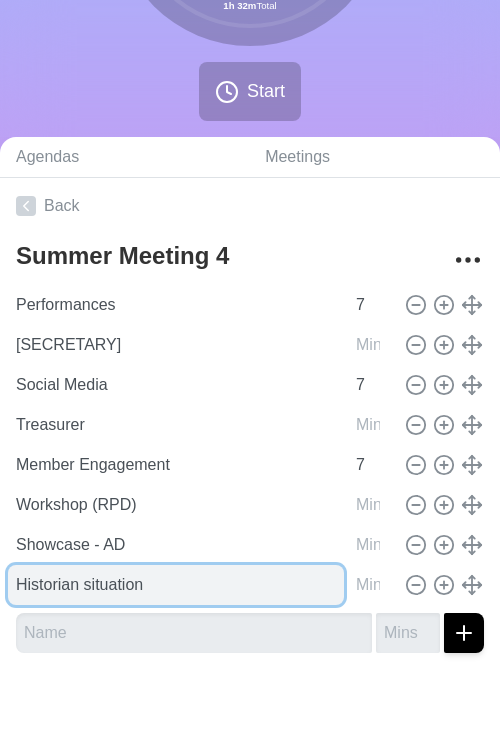 click on "Historian situation" at bounding box center [176, 585] 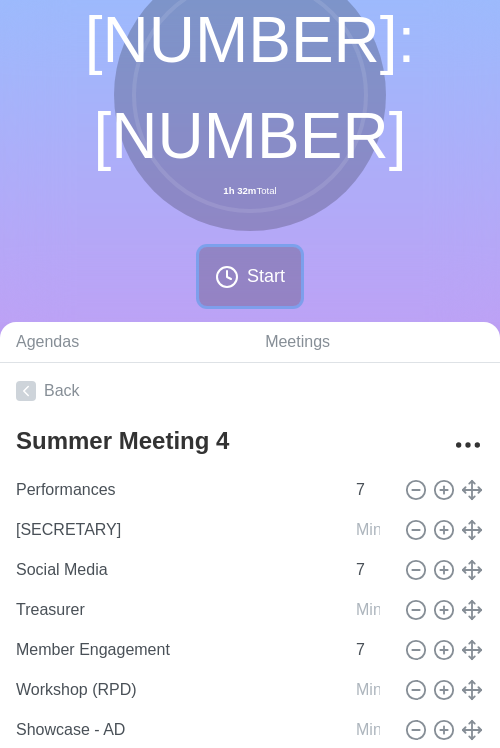 click on "Start" at bounding box center (266, 276) 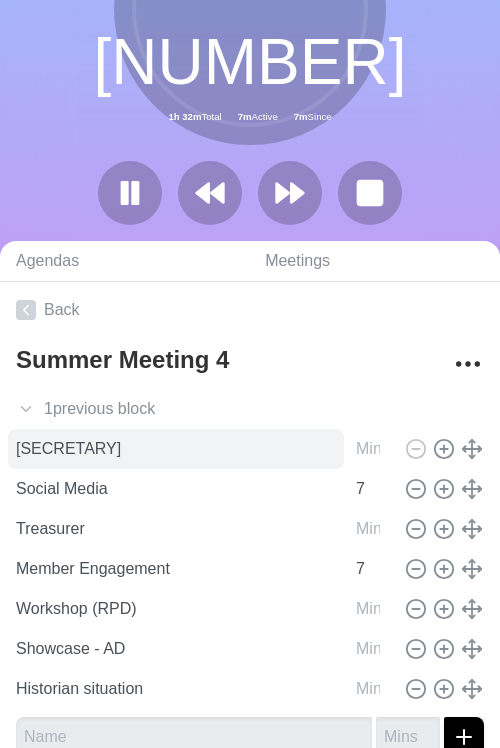 scroll, scrollTop: 72, scrollLeft: 0, axis: vertical 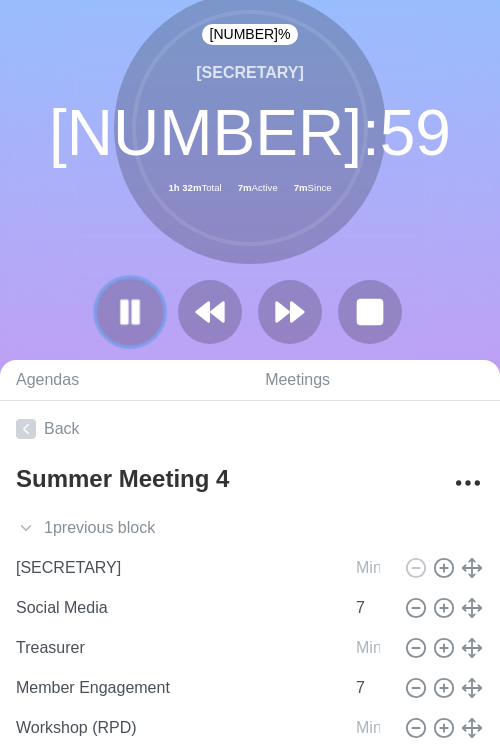 click 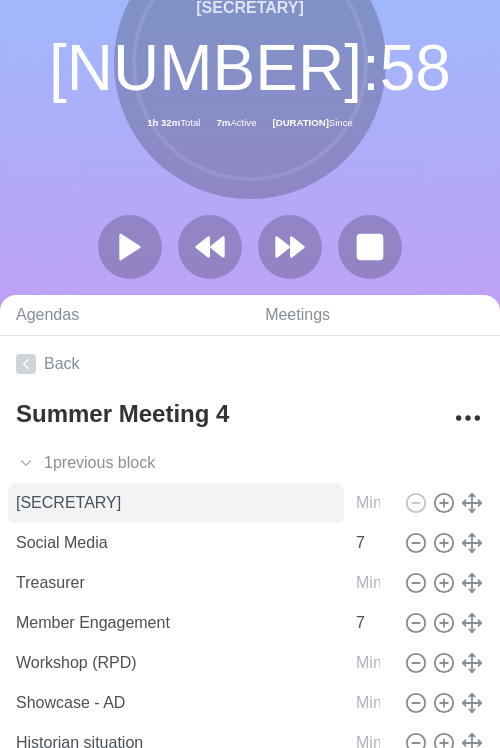 scroll, scrollTop: 31, scrollLeft: 0, axis: vertical 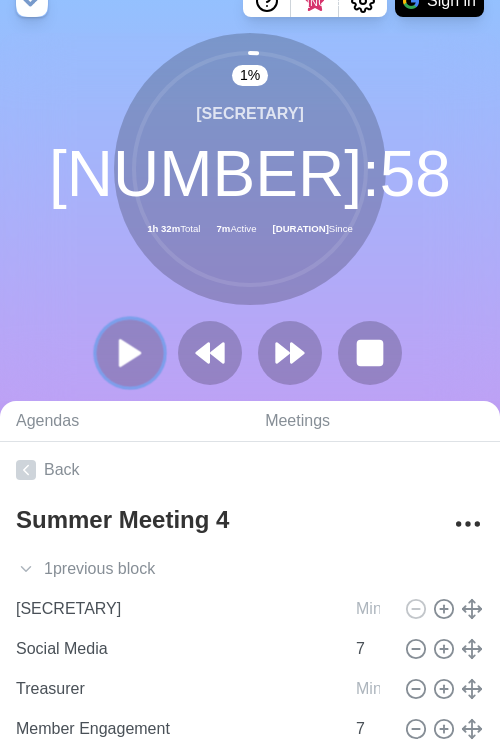 click 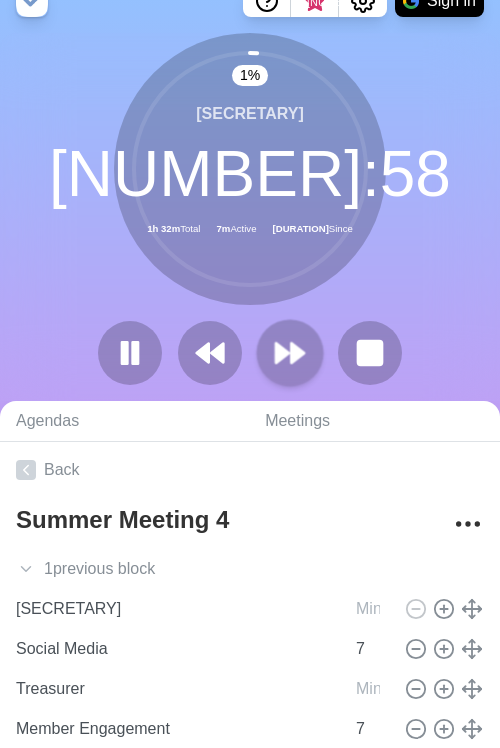 scroll, scrollTop: 0, scrollLeft: 0, axis: both 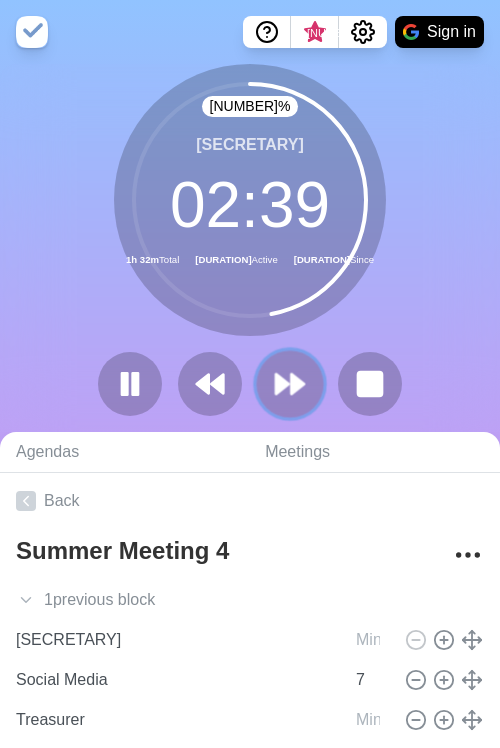 click 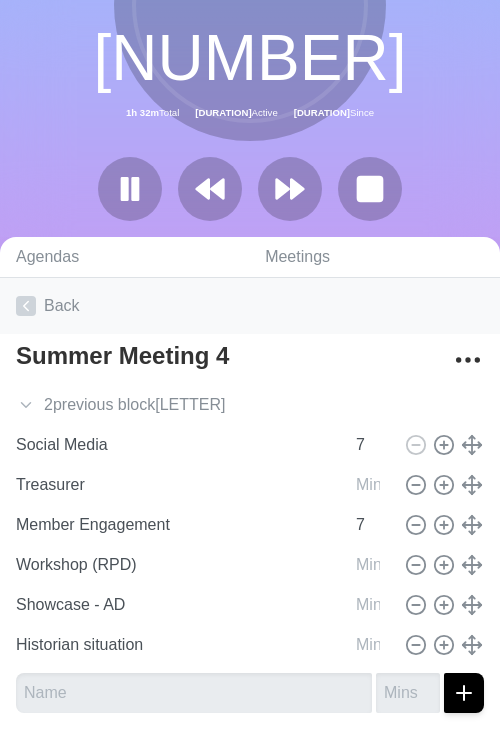 scroll, scrollTop: 202, scrollLeft: 0, axis: vertical 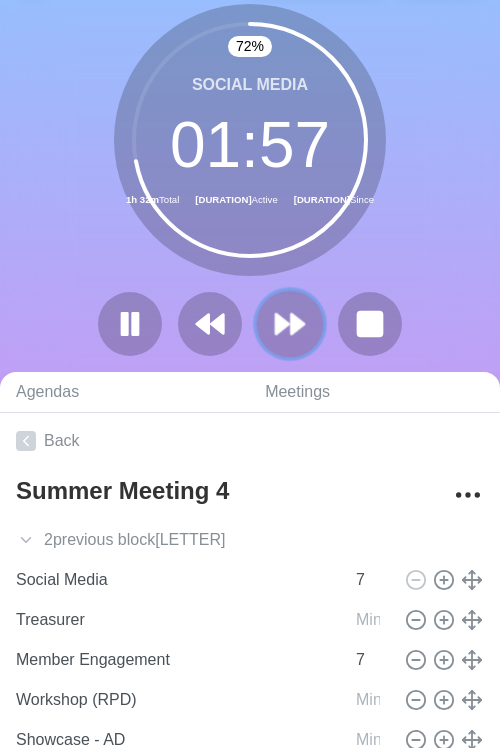 click 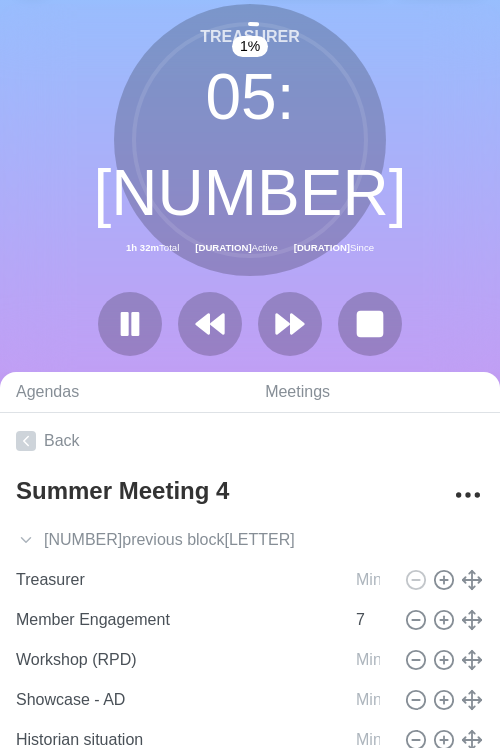 click on "1 %   Treasurer     [TIME]
Total   15m
Active   17m
Since" at bounding box center [250, 188] 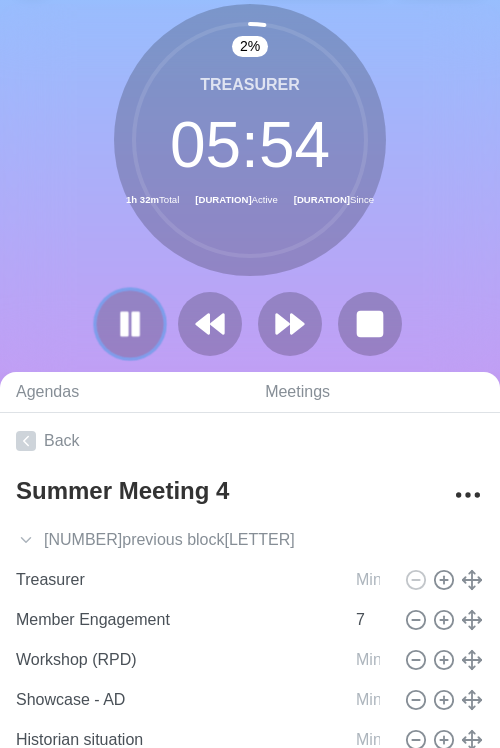 click at bounding box center [129, 323] 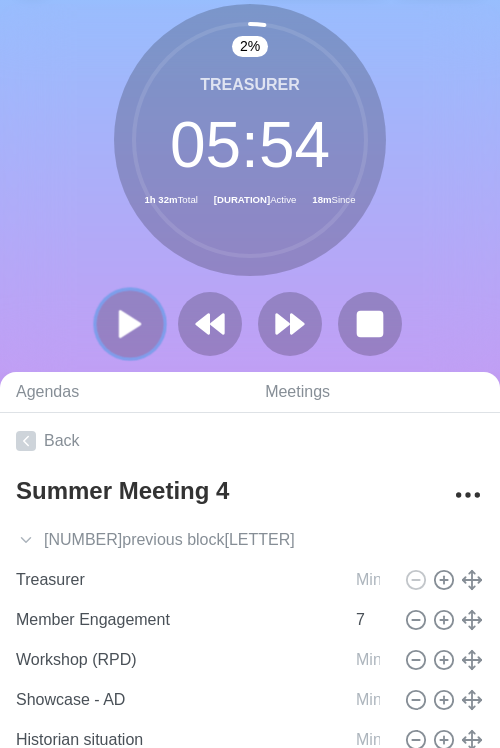 click 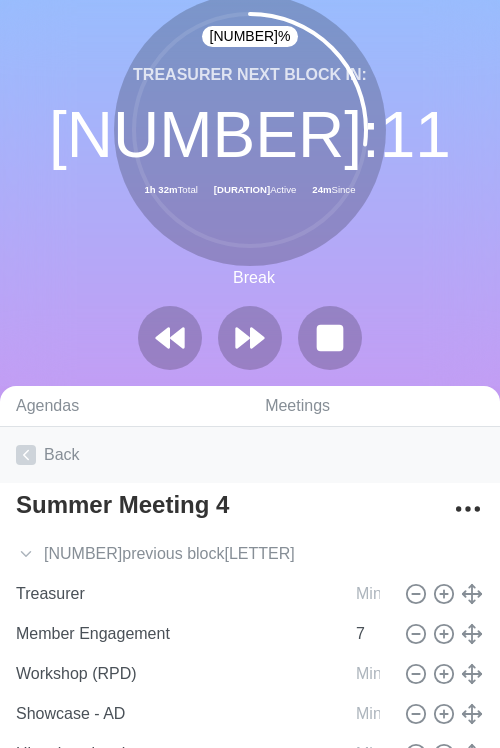 scroll, scrollTop: 66, scrollLeft: 0, axis: vertical 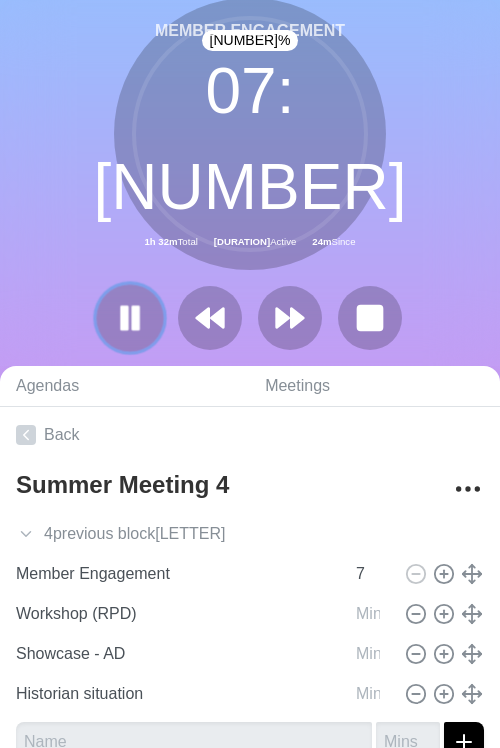 click at bounding box center [129, 317] 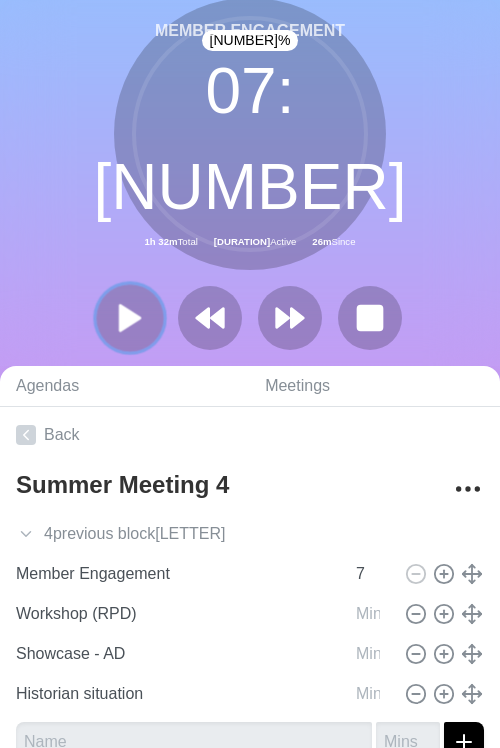 click 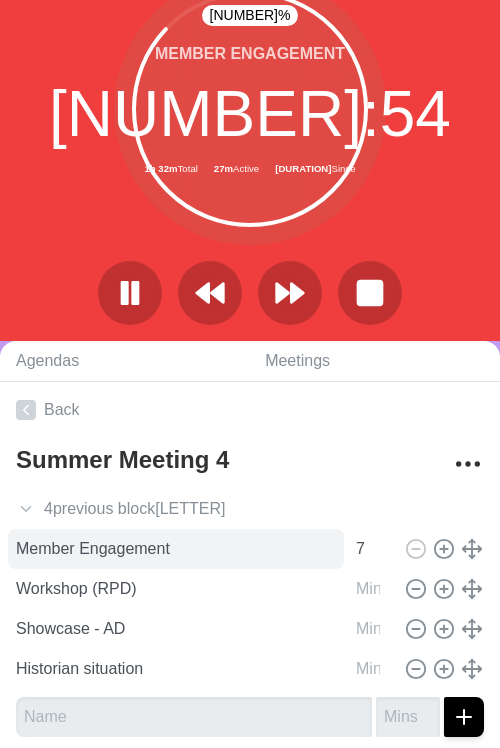 scroll, scrollTop: 97, scrollLeft: 0, axis: vertical 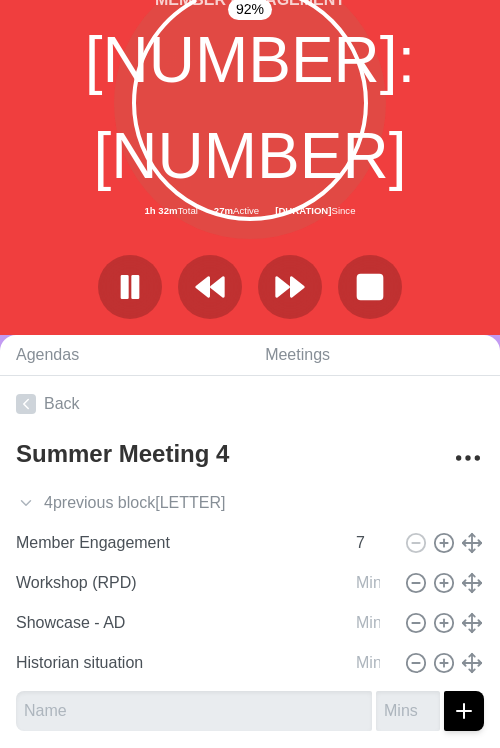 click on "[PERCENTAGE] | Member Engagement [TIME] [DURATION]
Total [DURATION]
Active [DURATION]
Since" at bounding box center [250, 151] 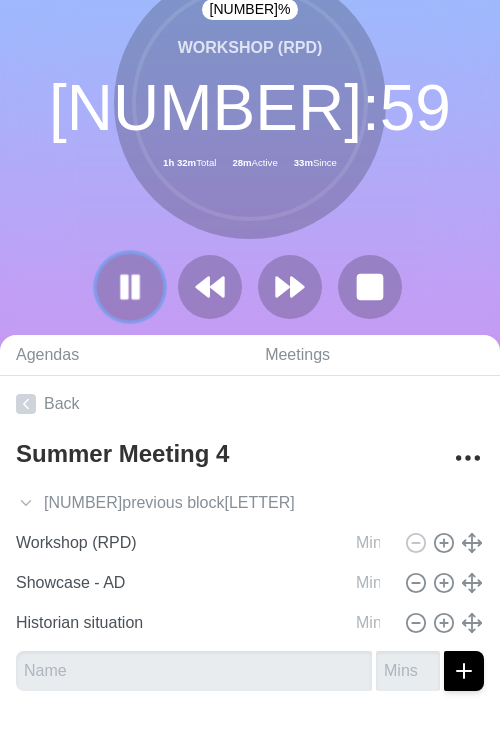 click 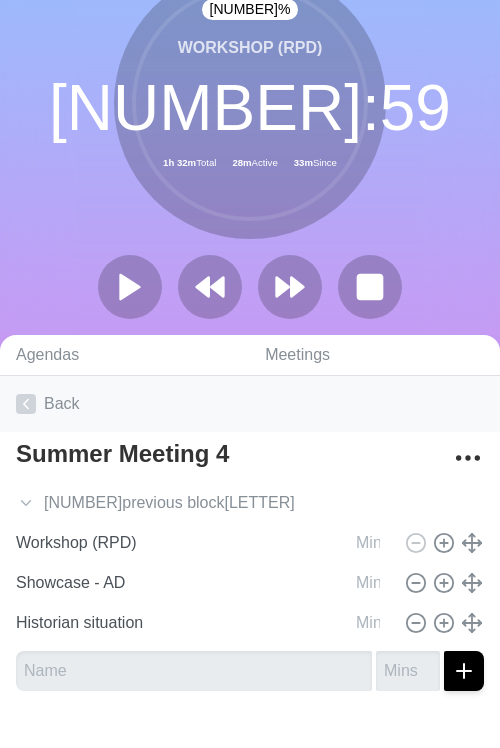 scroll, scrollTop: 130, scrollLeft: 0, axis: vertical 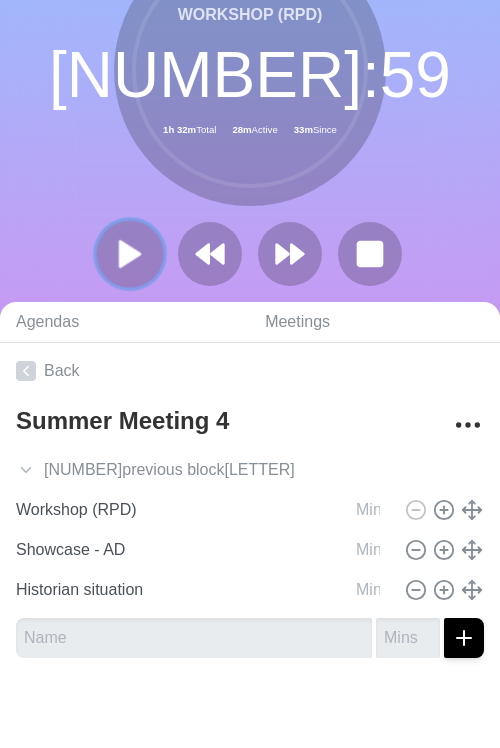 click at bounding box center [129, 253] 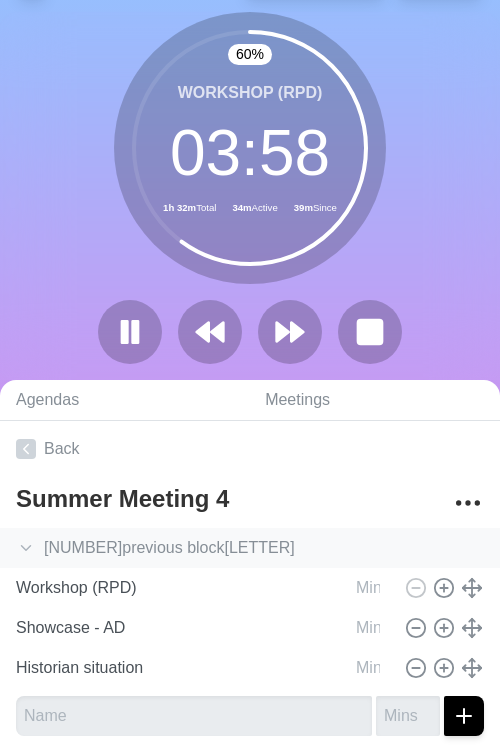 scroll, scrollTop: 6, scrollLeft: 0, axis: vertical 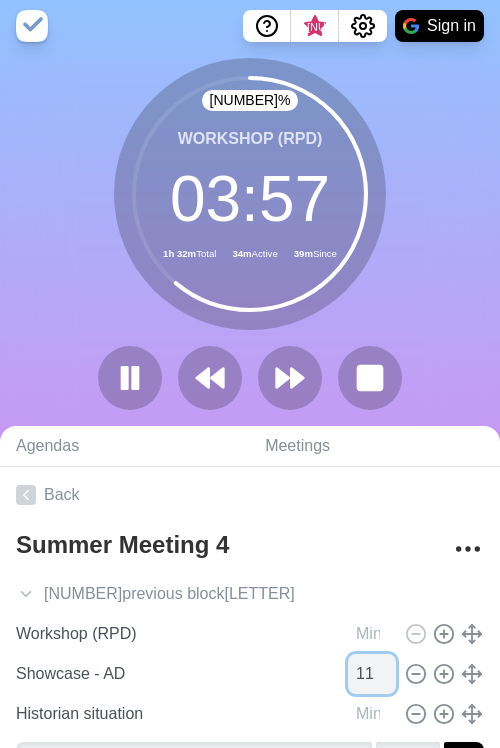 click on "11" at bounding box center (372, 674) 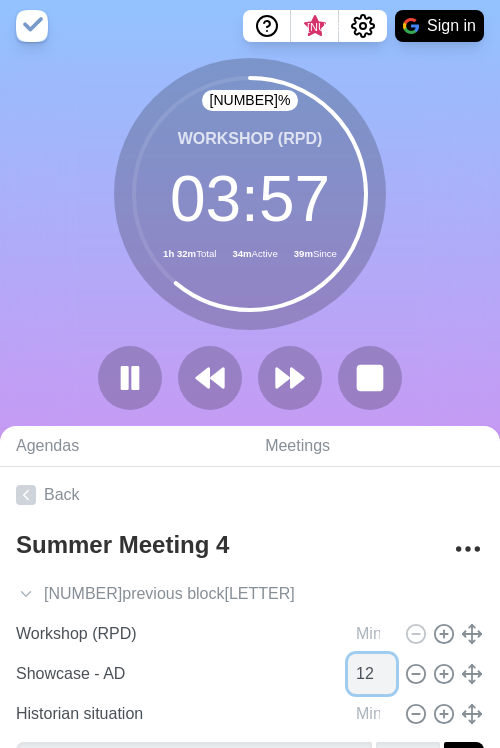type on "12" 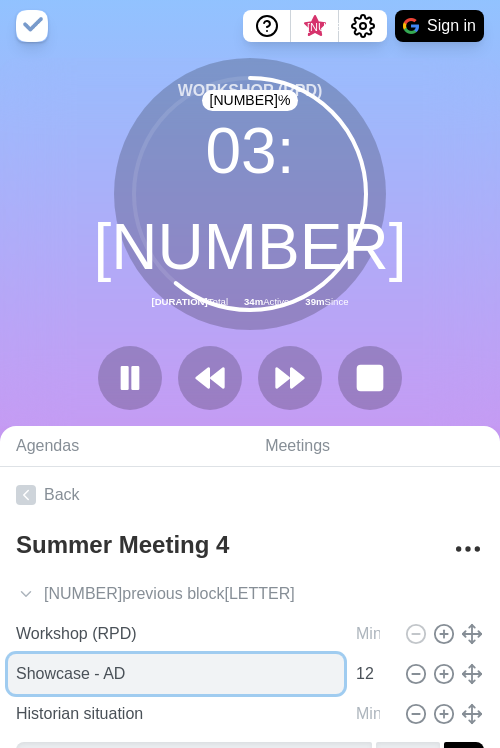 click on "Showcase - AD" at bounding box center [176, 674] 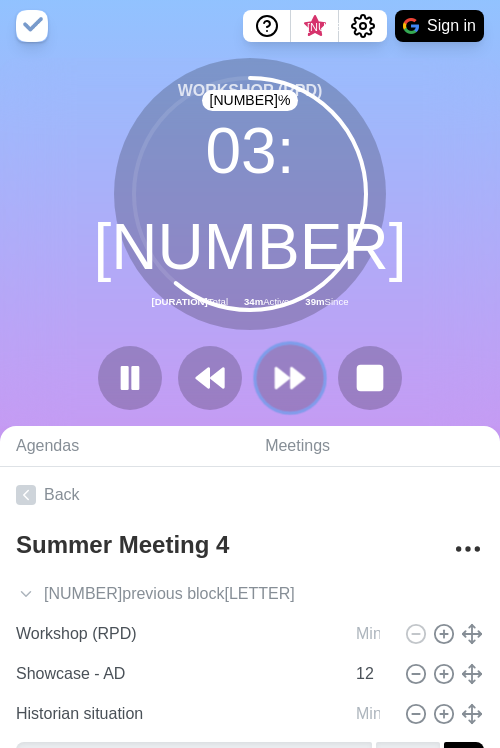 click 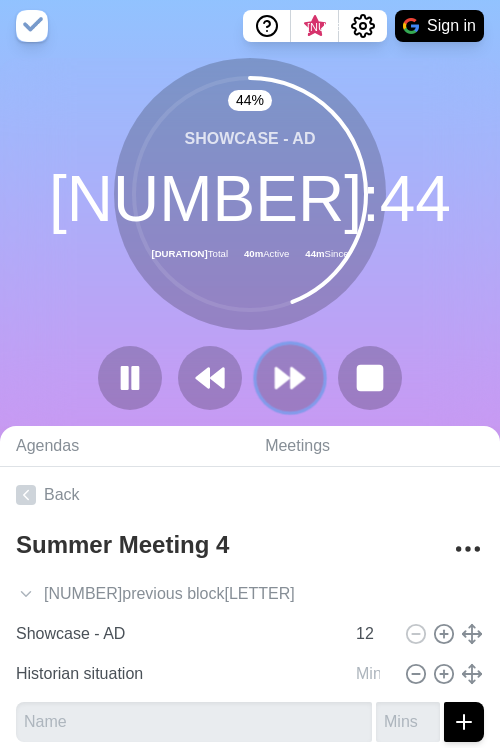 click 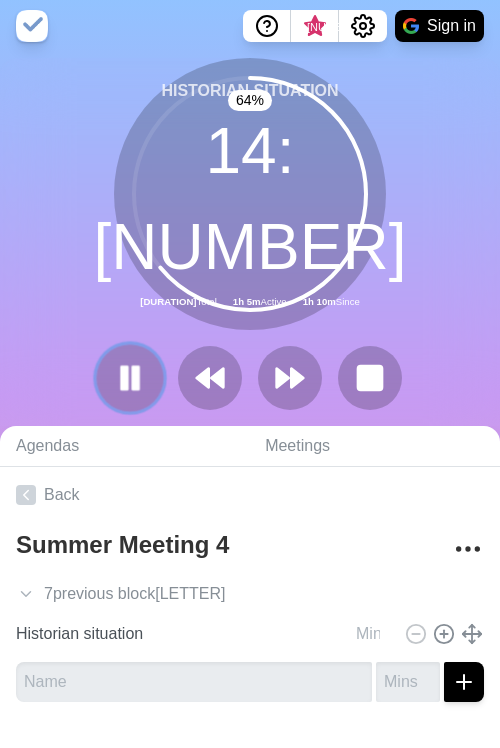 click 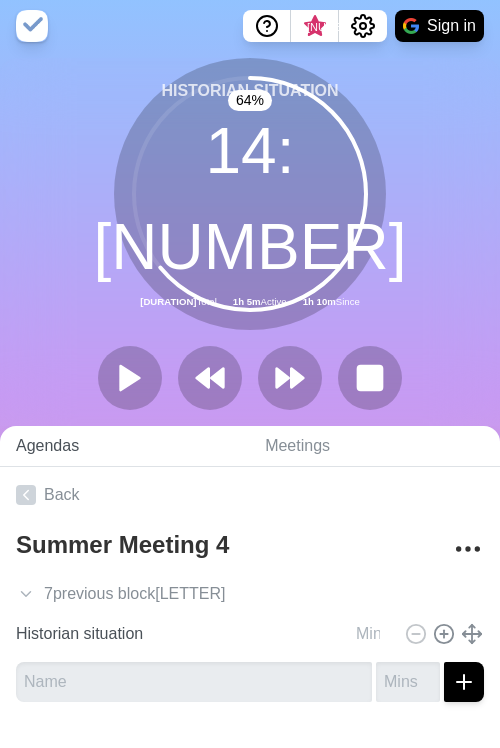 scroll, scrollTop: 55, scrollLeft: 0, axis: vertical 